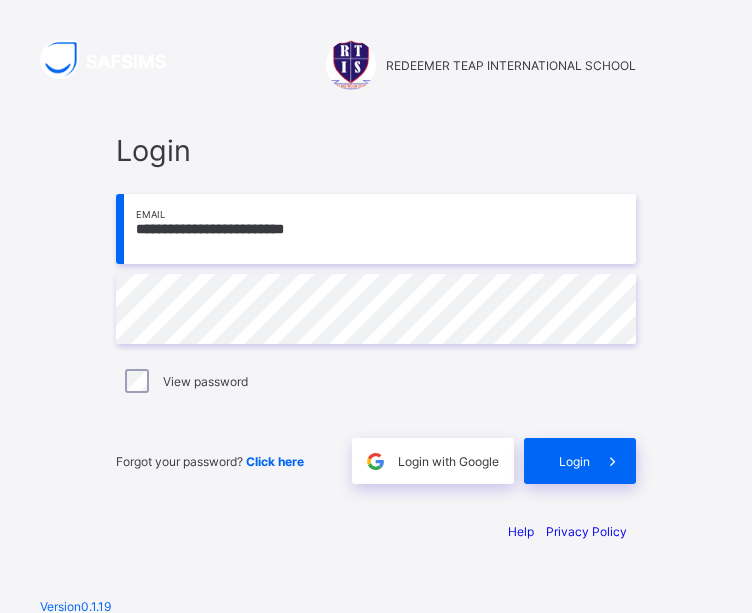 scroll, scrollTop: 0, scrollLeft: 0, axis: both 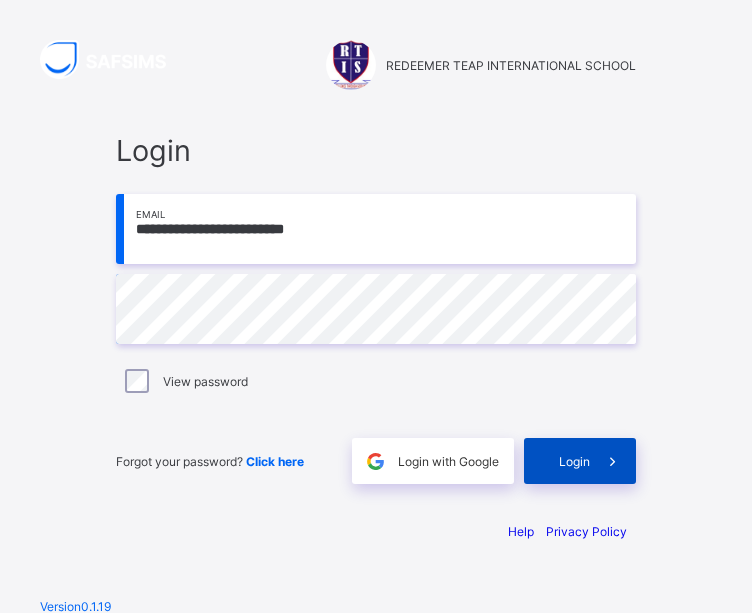 click on "Login" at bounding box center [574, 461] 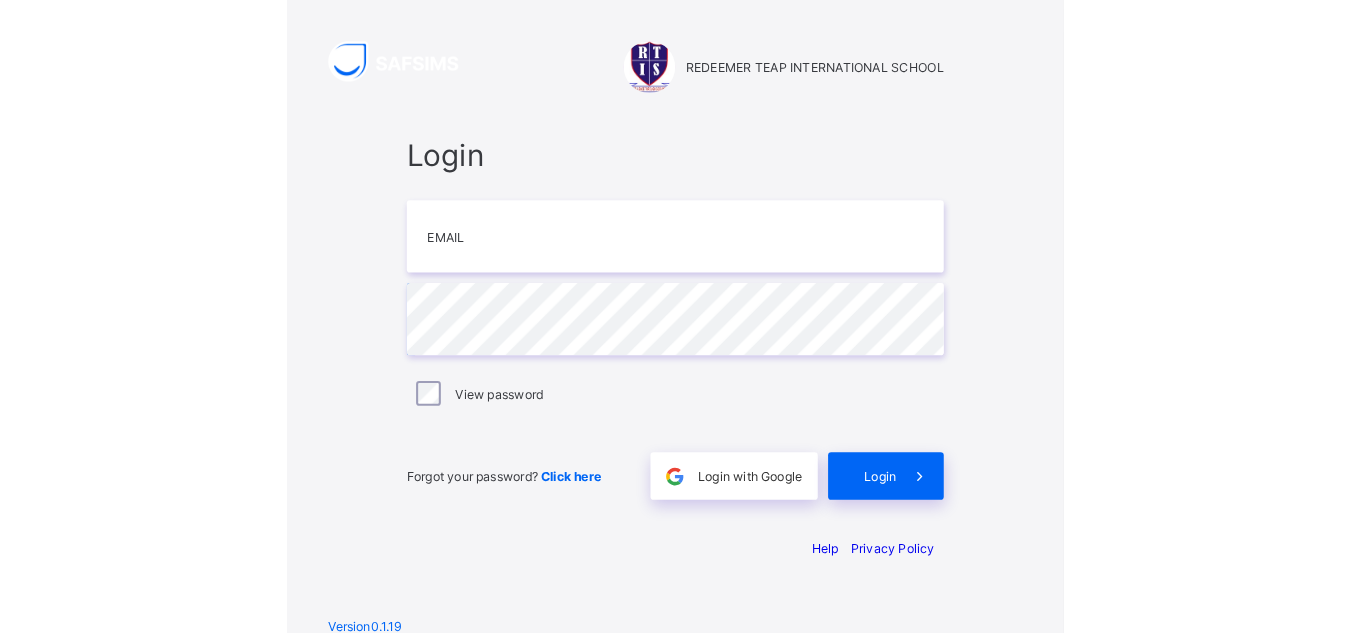 scroll, scrollTop: 0, scrollLeft: 0, axis: both 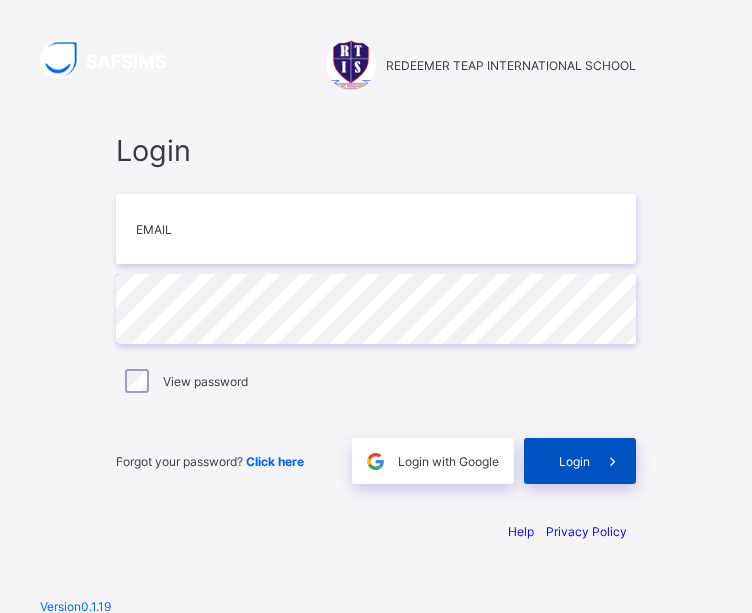 click at bounding box center [613, 461] 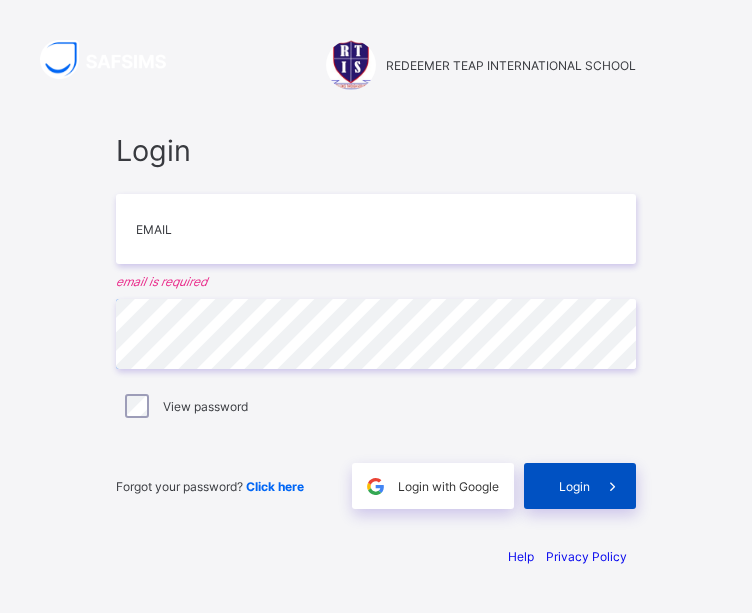 click at bounding box center [613, 486] 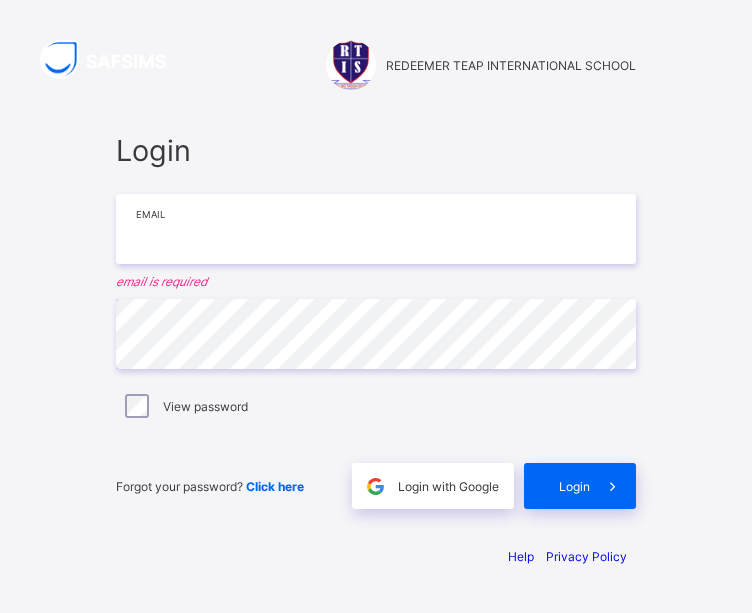 click at bounding box center (376, 229) 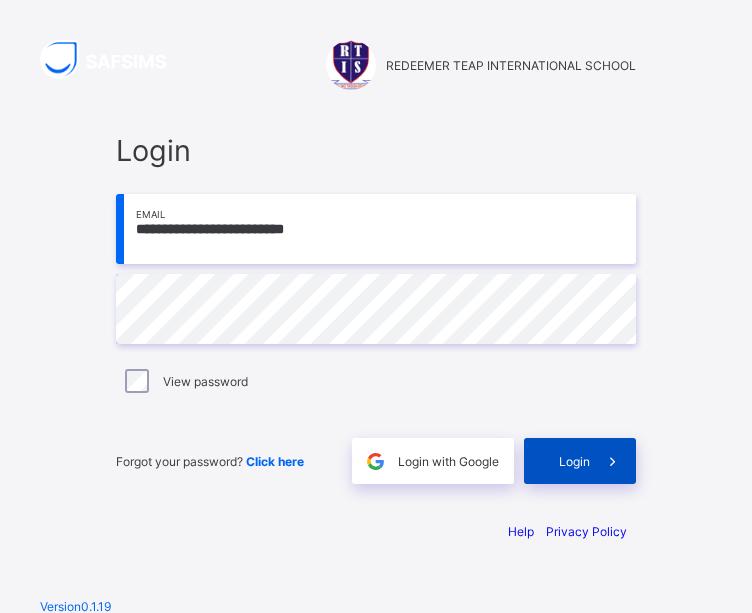 click on "Login" at bounding box center [580, 461] 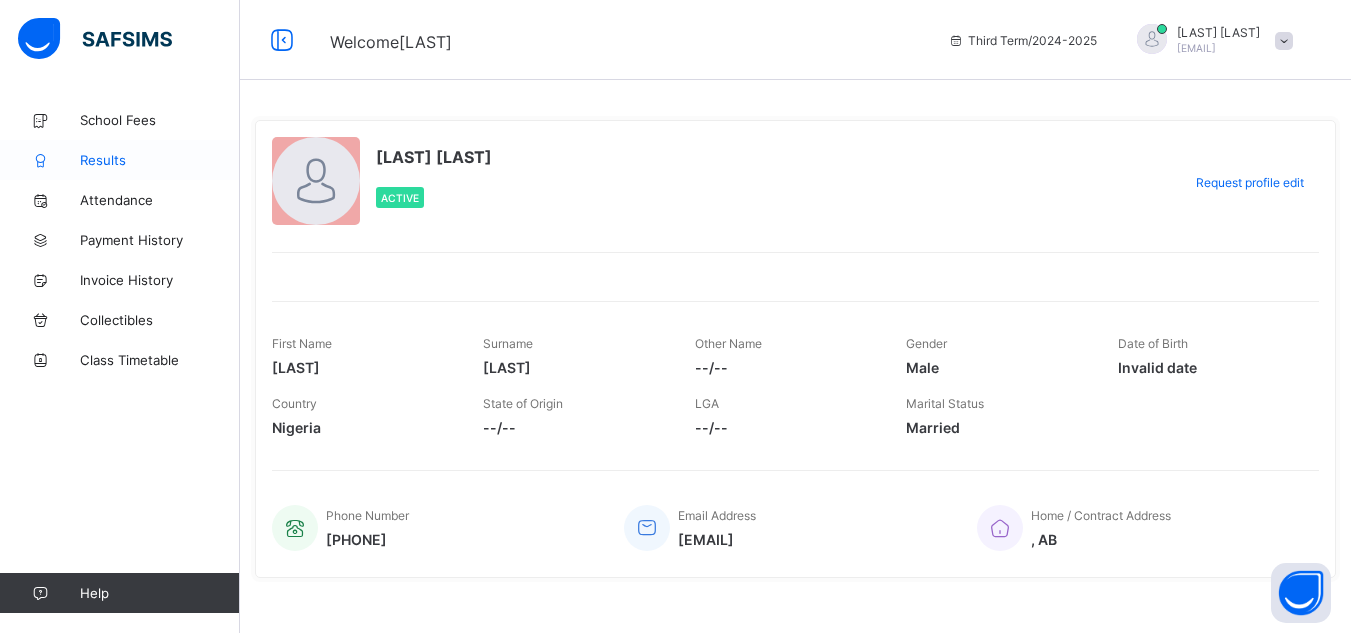 click on "Results" at bounding box center (160, 160) 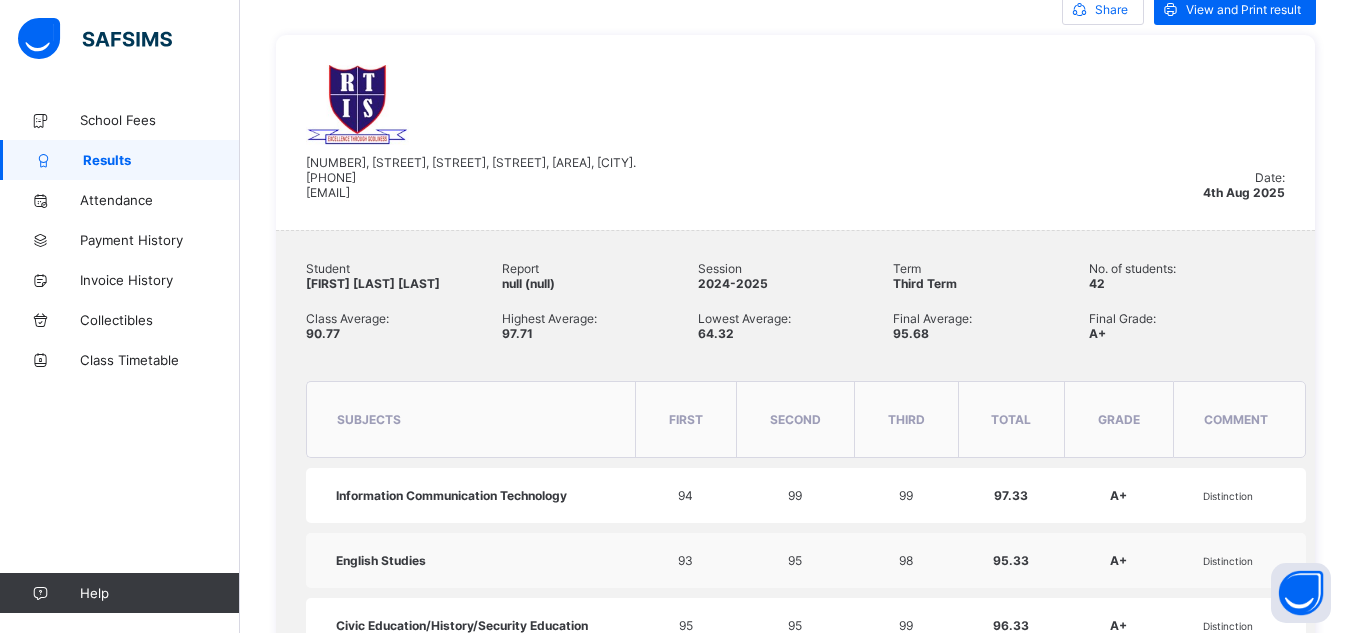 scroll, scrollTop: 480, scrollLeft: 0, axis: vertical 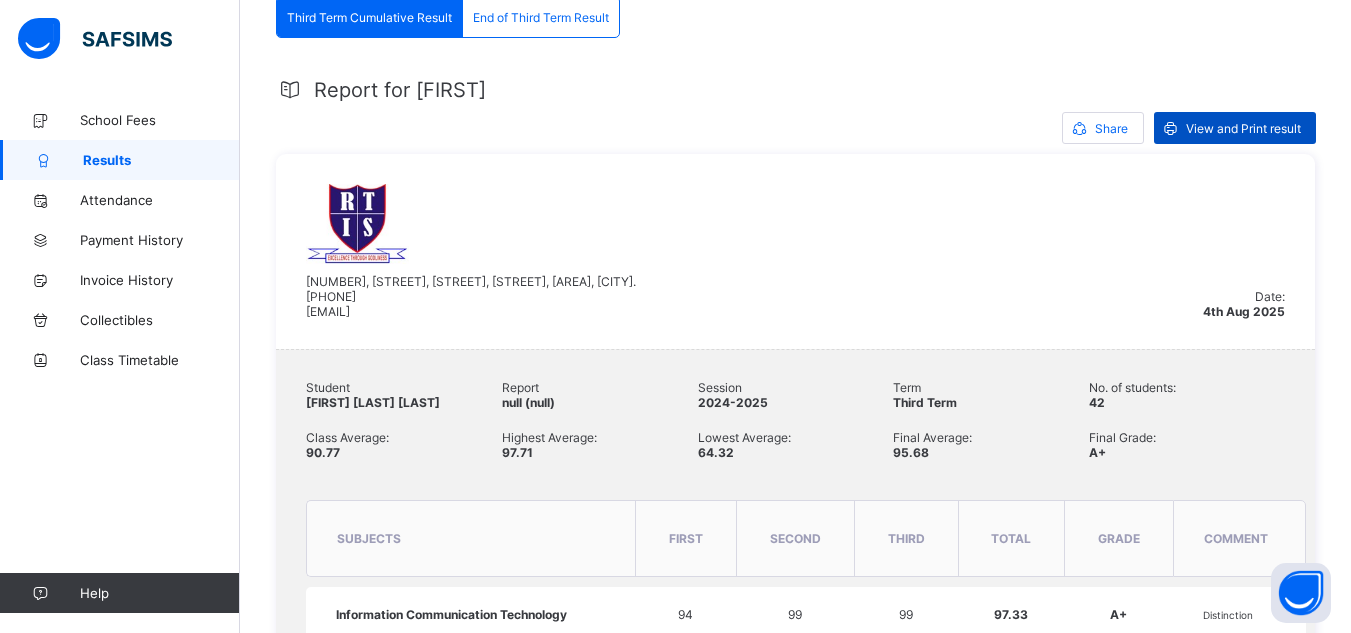 click on "View and Print result" at bounding box center (1243, 128) 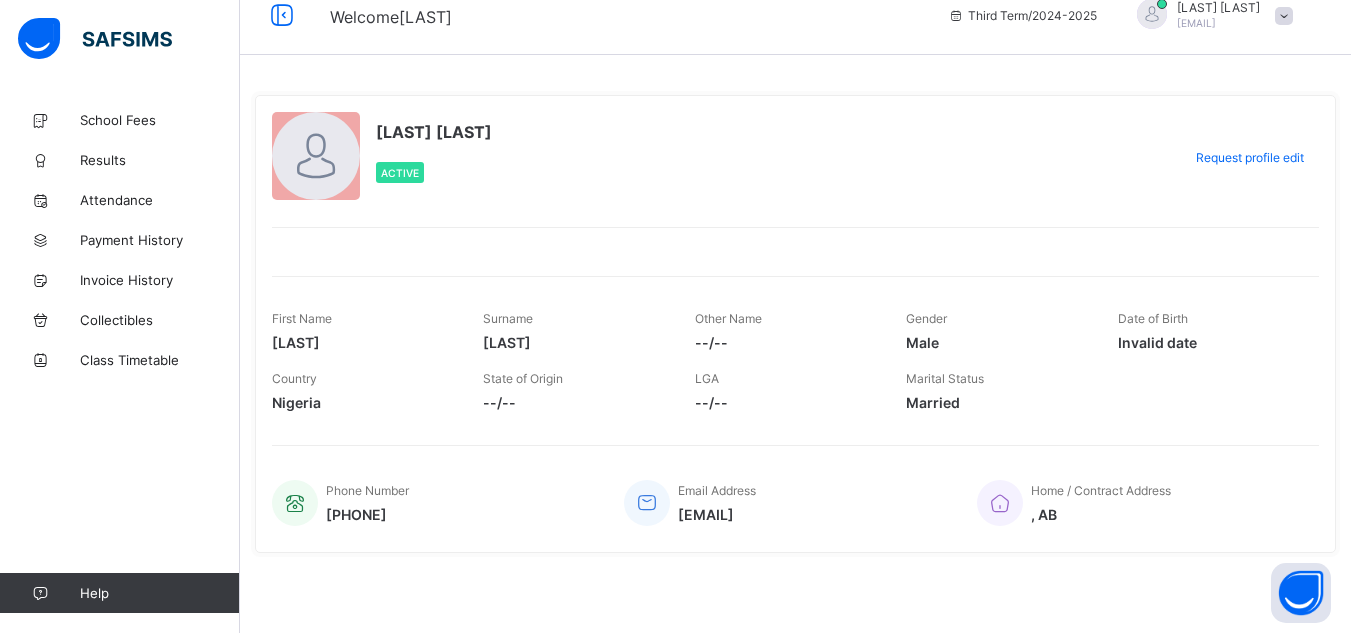 scroll, scrollTop: 0, scrollLeft: 0, axis: both 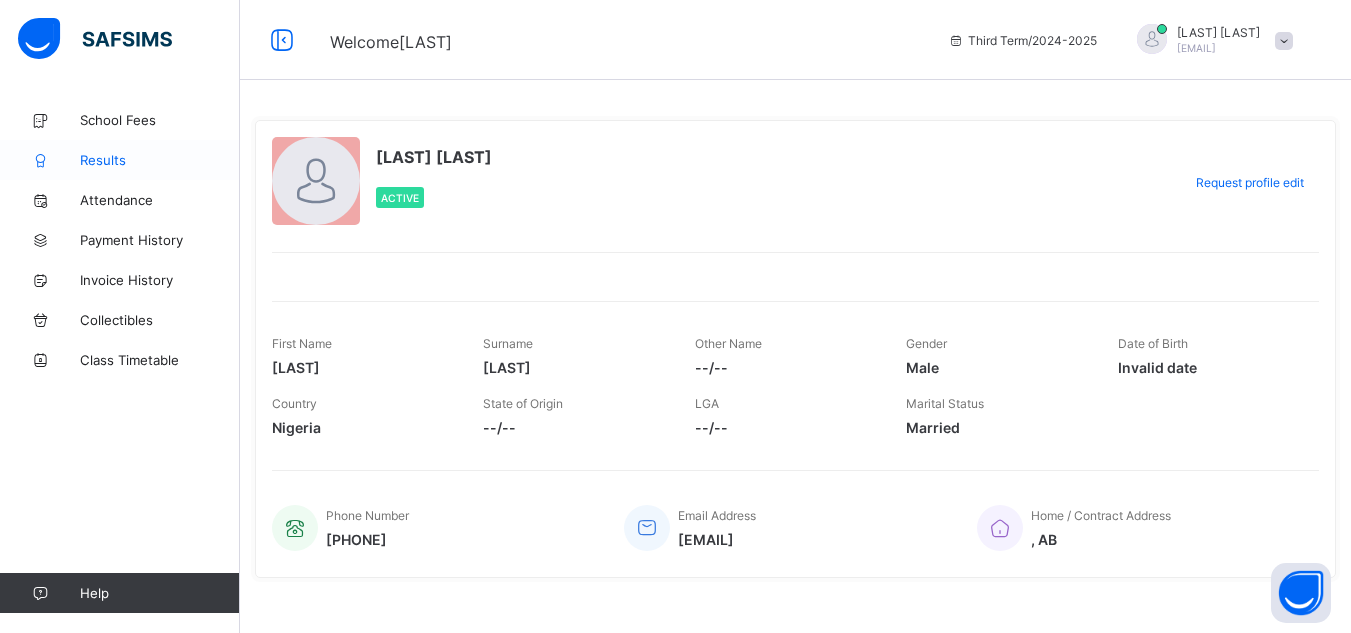 click on "Results" at bounding box center [160, 160] 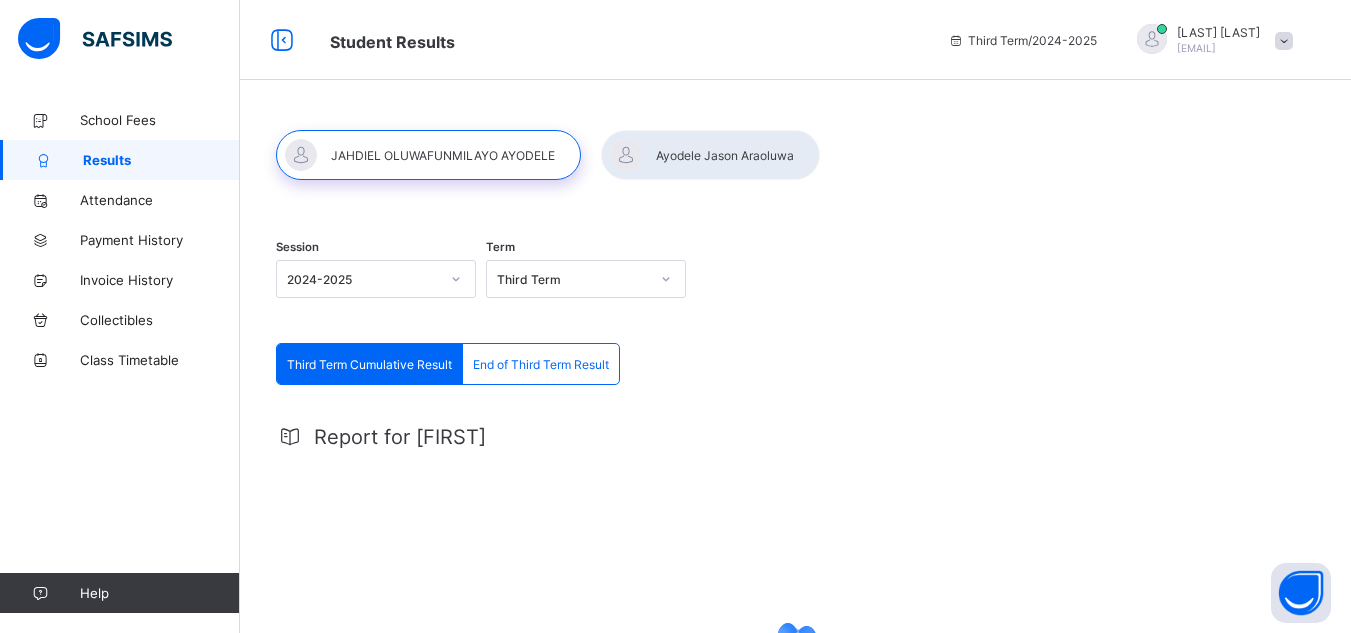 click at bounding box center [710, 155] 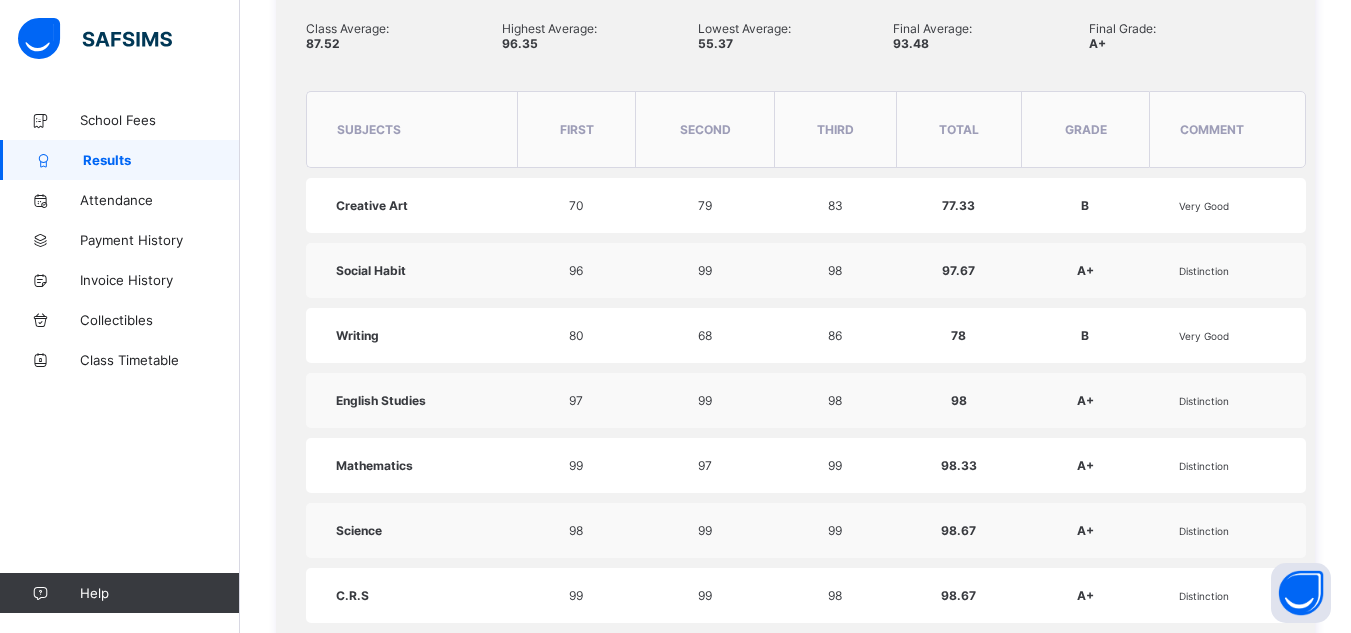 scroll, scrollTop: 680, scrollLeft: 0, axis: vertical 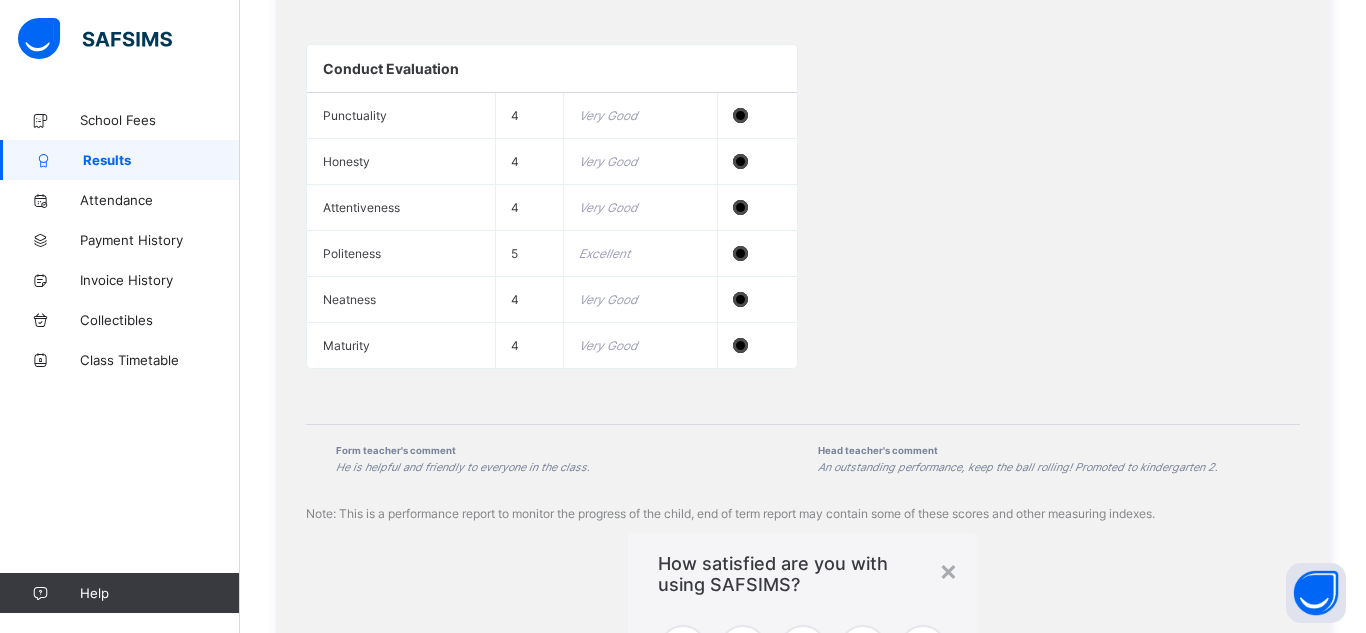 click on "× How satisfied are you with using SAFSIMS? 😞 🙁 😐 🙂 😄 Very Dissatisfied Very Satisfied Submit Close" at bounding box center (803, 660) 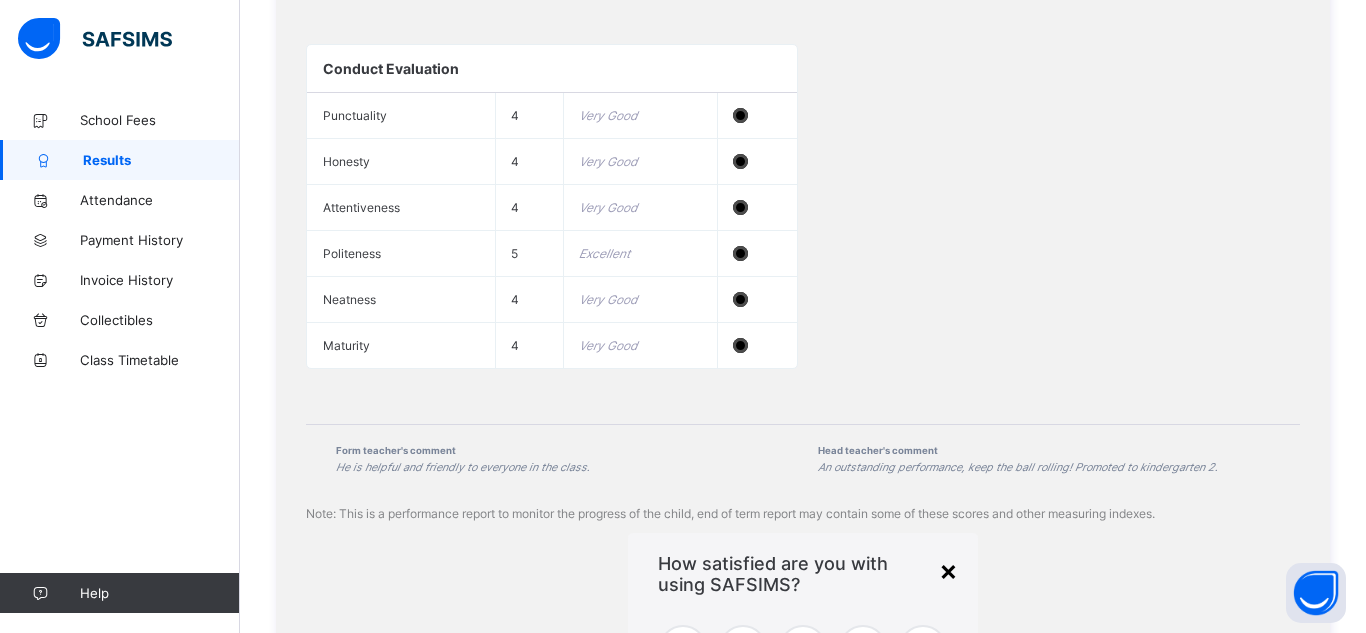 click on "×" at bounding box center [948, 570] 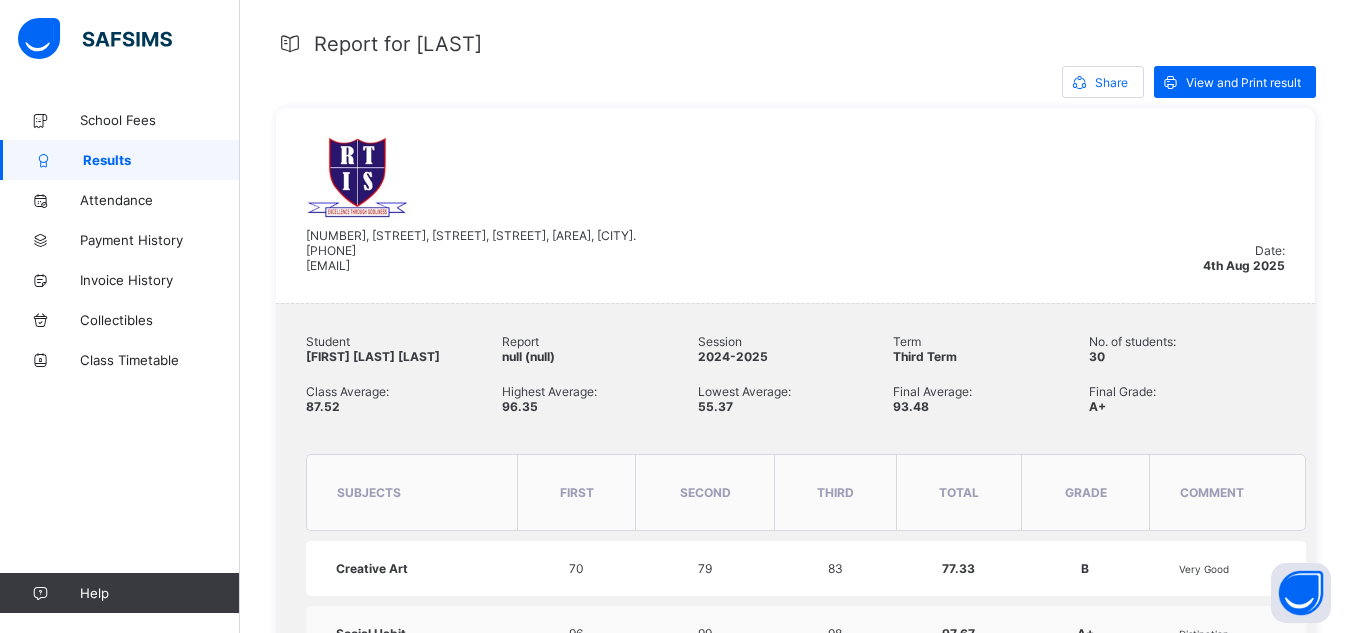 scroll, scrollTop: 333, scrollLeft: 0, axis: vertical 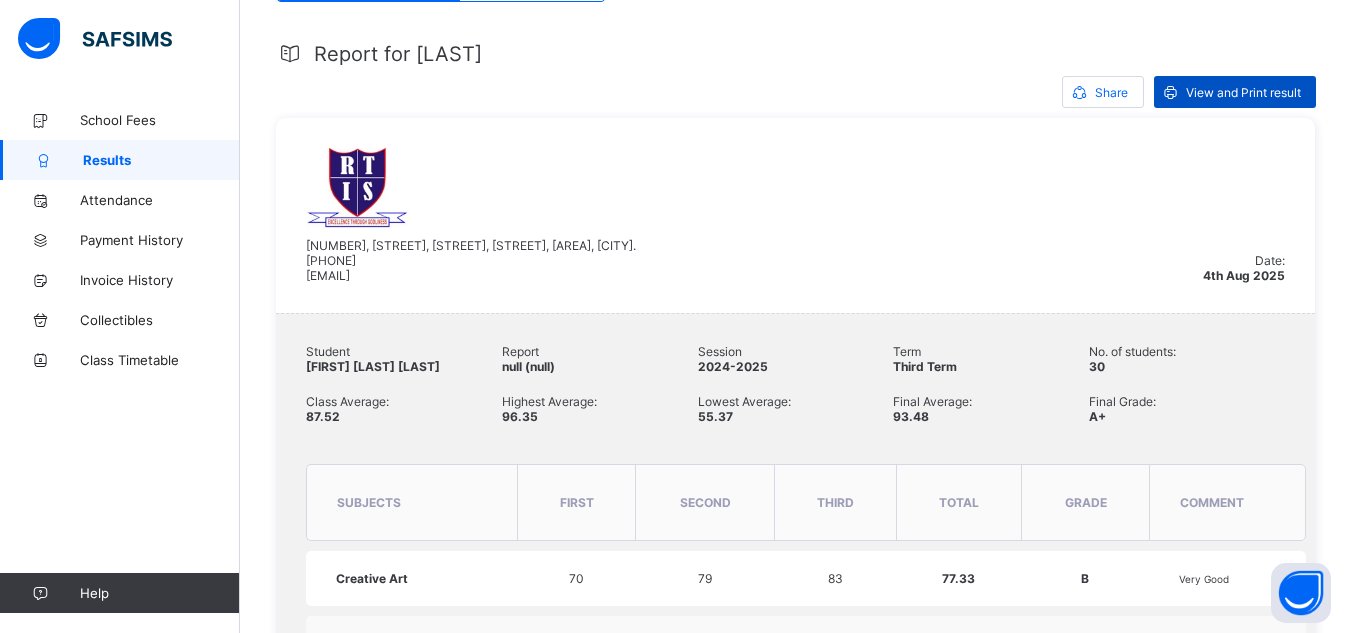 click on "View and Print result" at bounding box center [1243, 92] 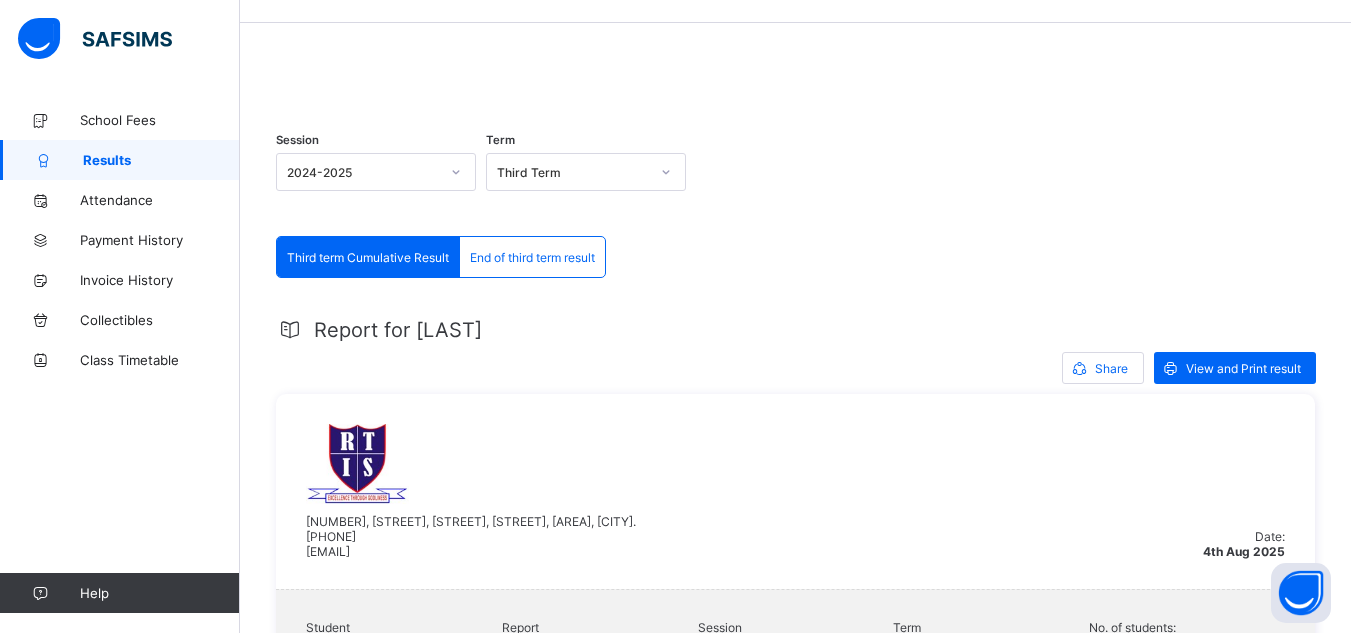 scroll, scrollTop: 0, scrollLeft: 0, axis: both 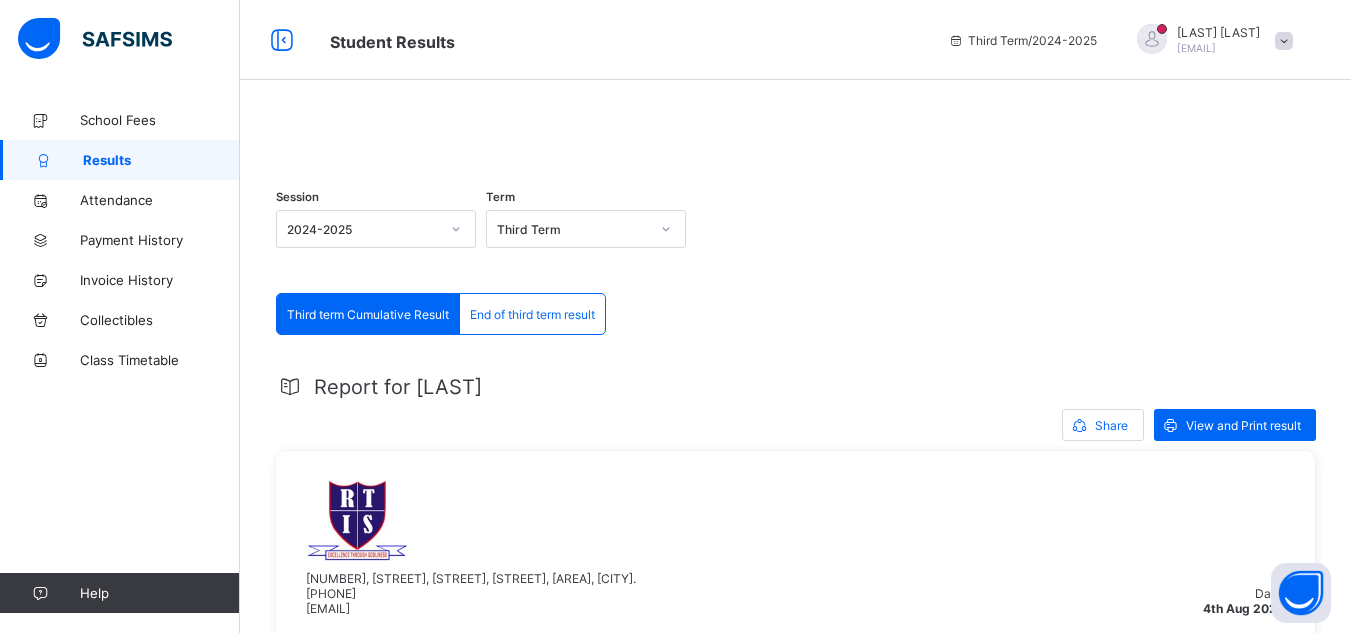 click at bounding box center [795, 130] 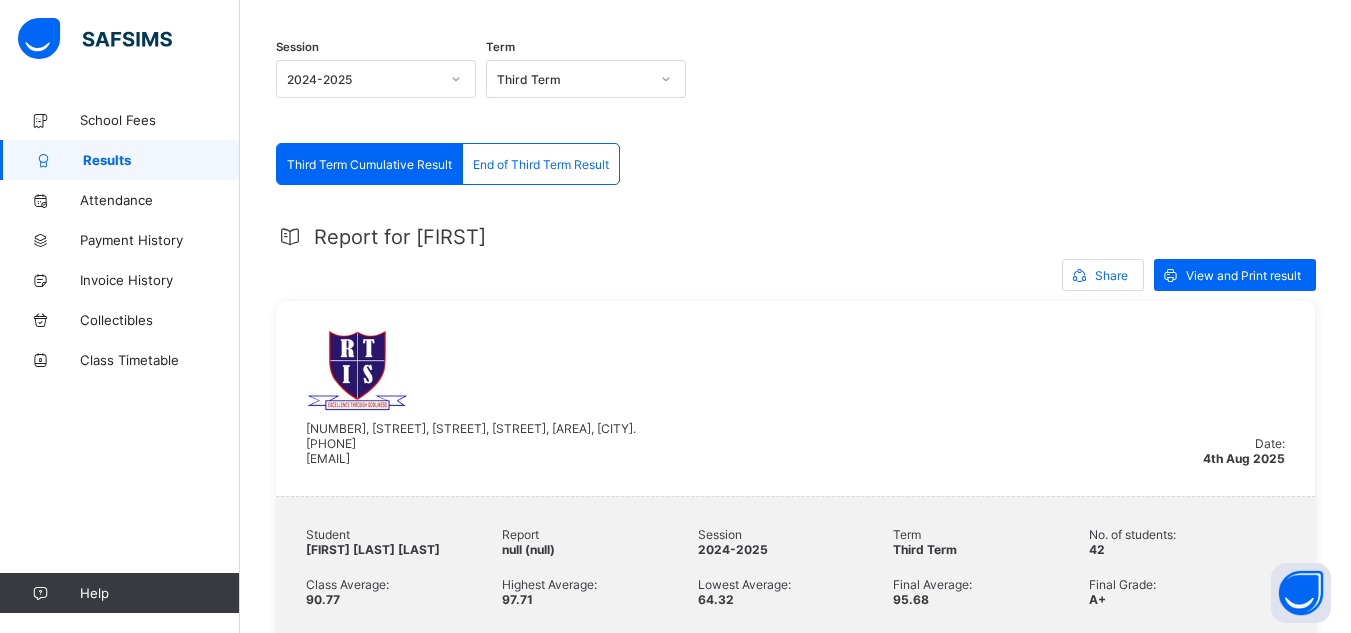scroll, scrollTop: 240, scrollLeft: 0, axis: vertical 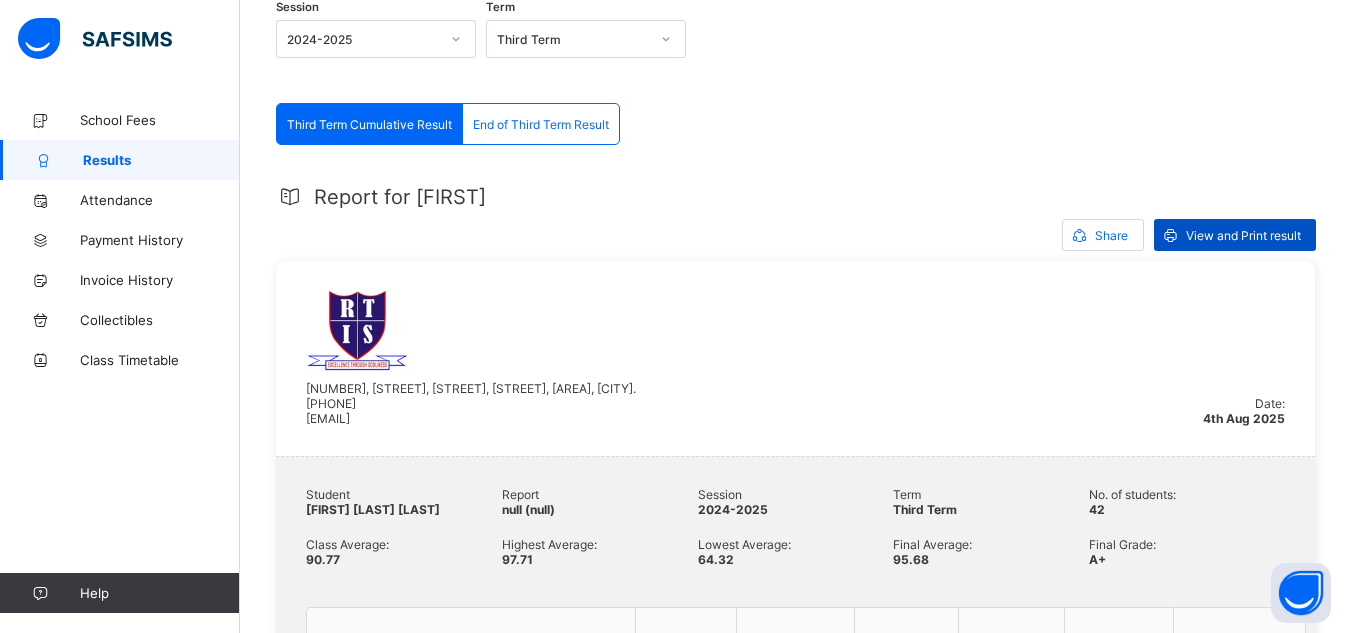 click on "View and Print result" at bounding box center (1243, 235) 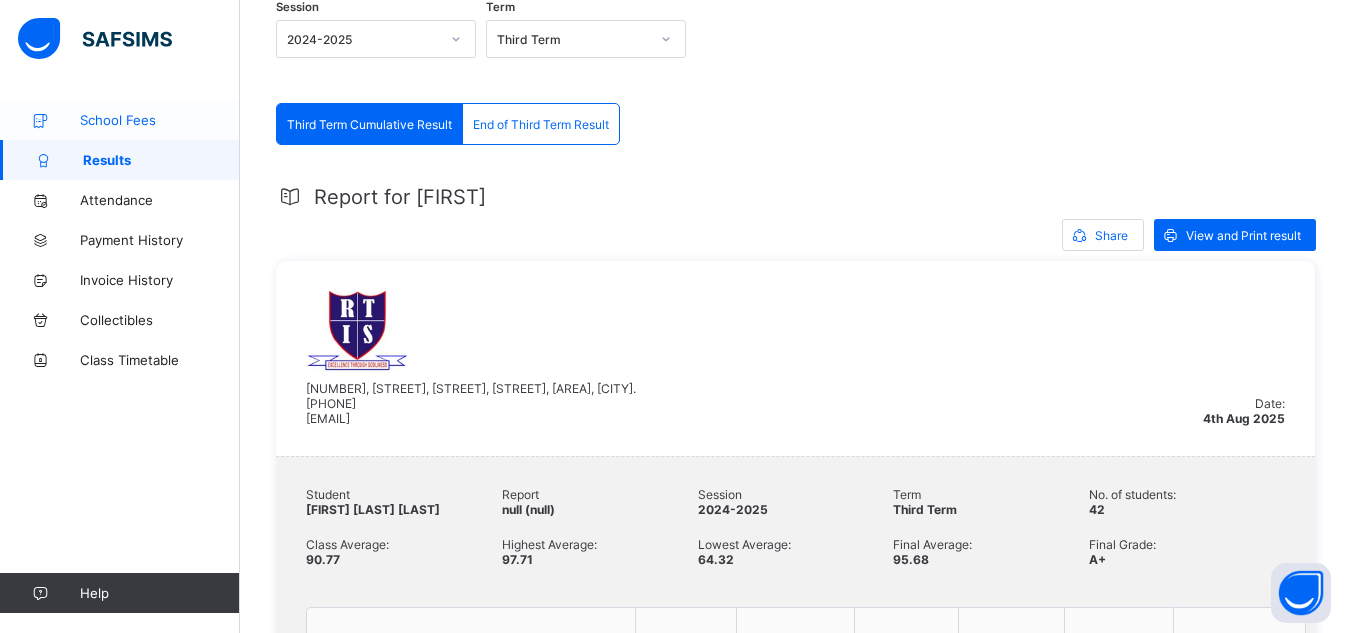 click on "School Fees" at bounding box center (160, 120) 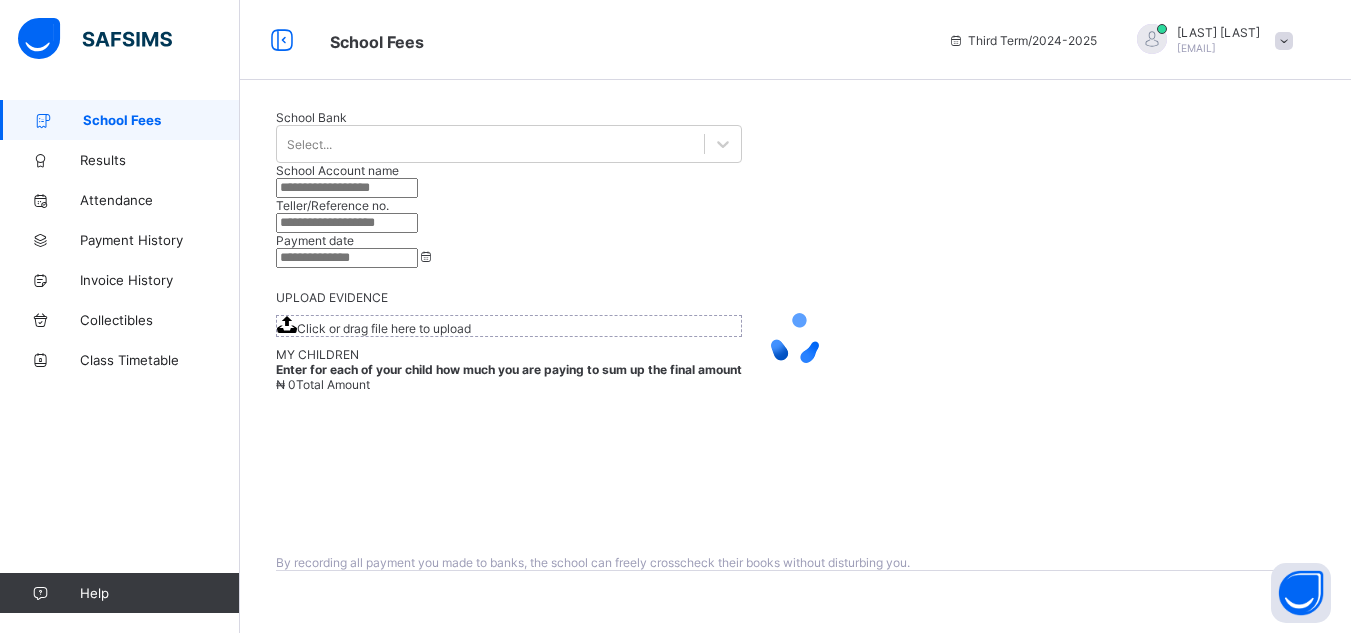 scroll, scrollTop: 0, scrollLeft: 0, axis: both 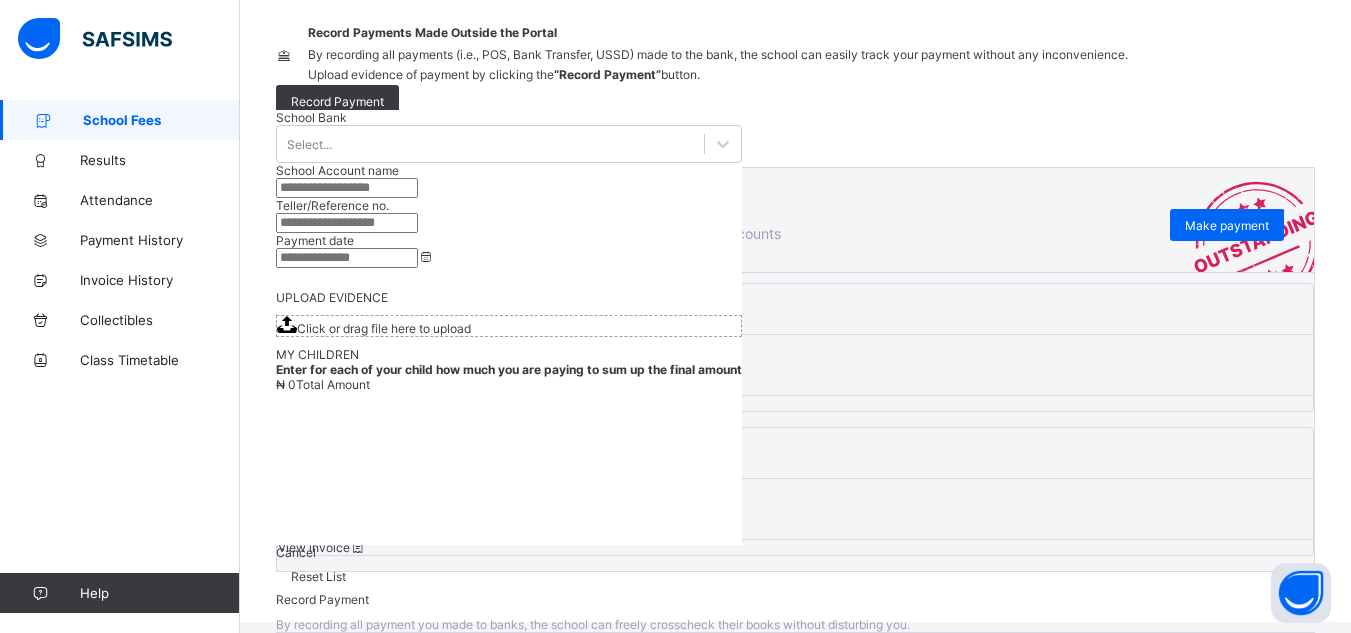 click on "View invoice" at bounding box center (322, 547) 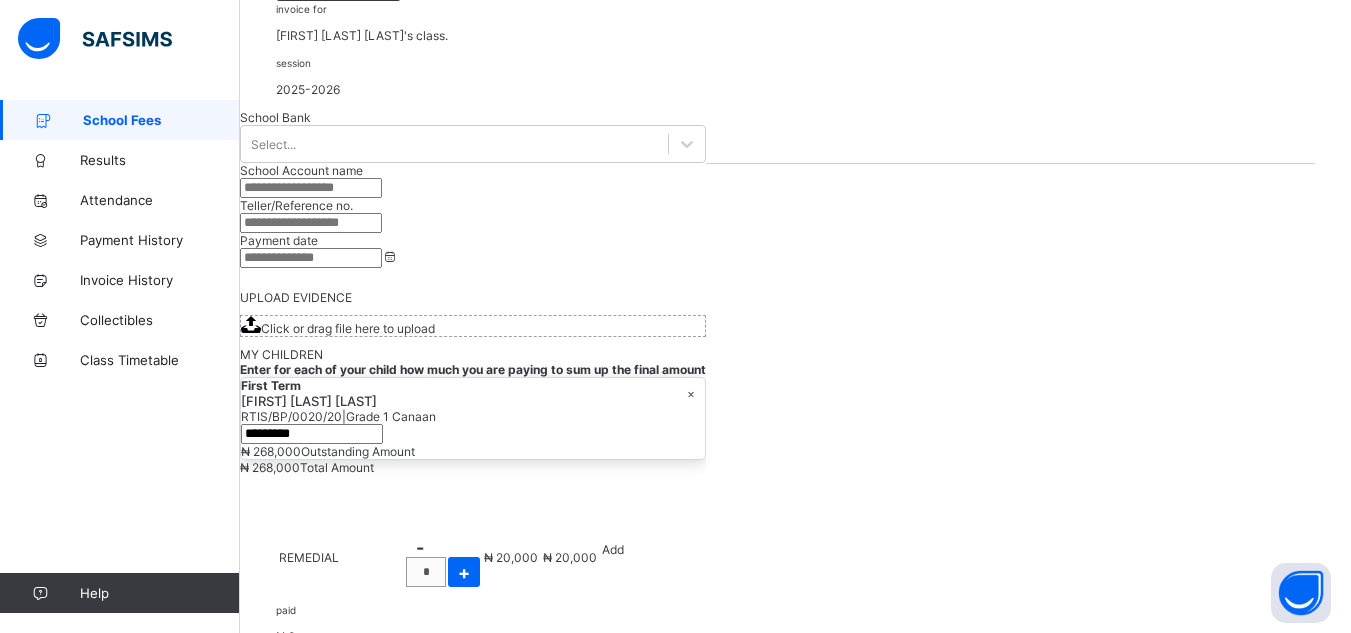 scroll, scrollTop: 312, scrollLeft: 0, axis: vertical 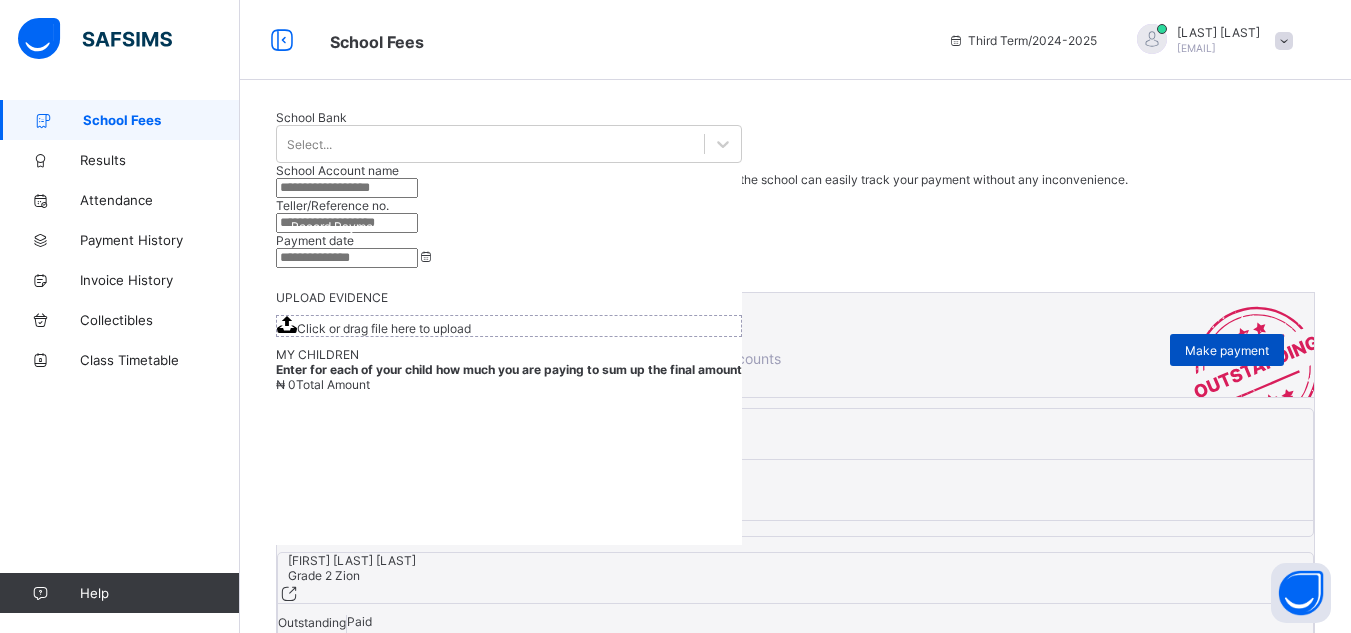 click on "Make payment" at bounding box center [1227, 350] 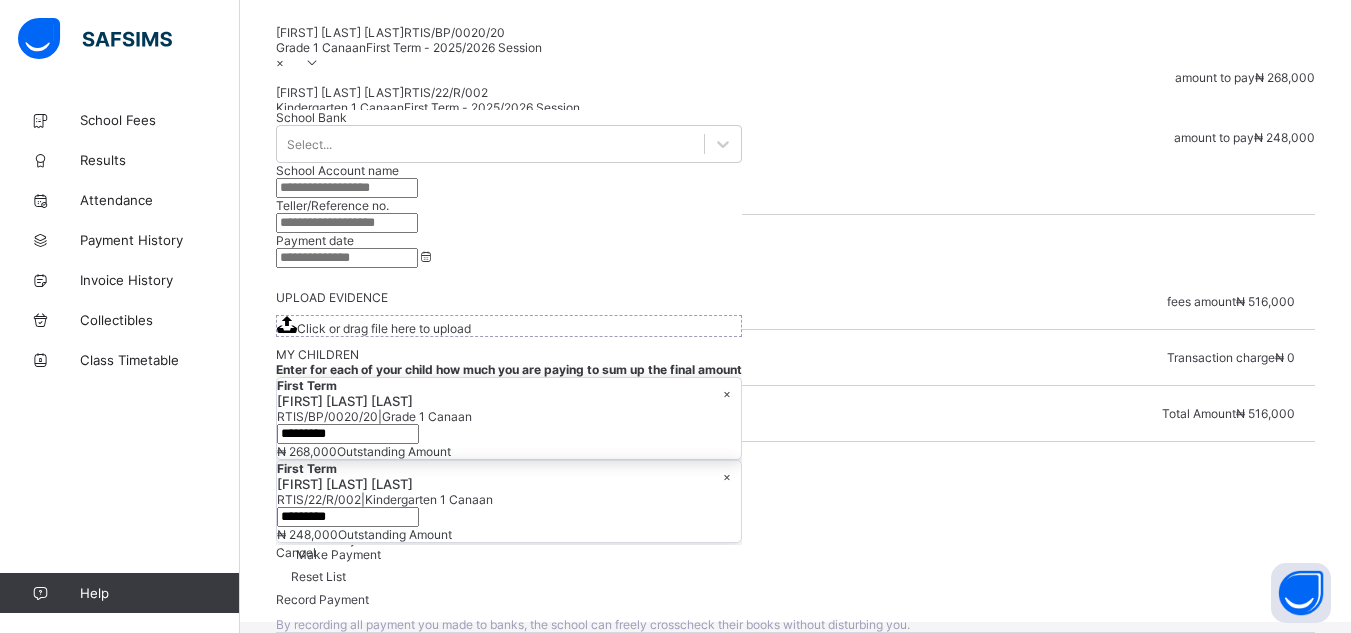 scroll, scrollTop: 412, scrollLeft: 0, axis: vertical 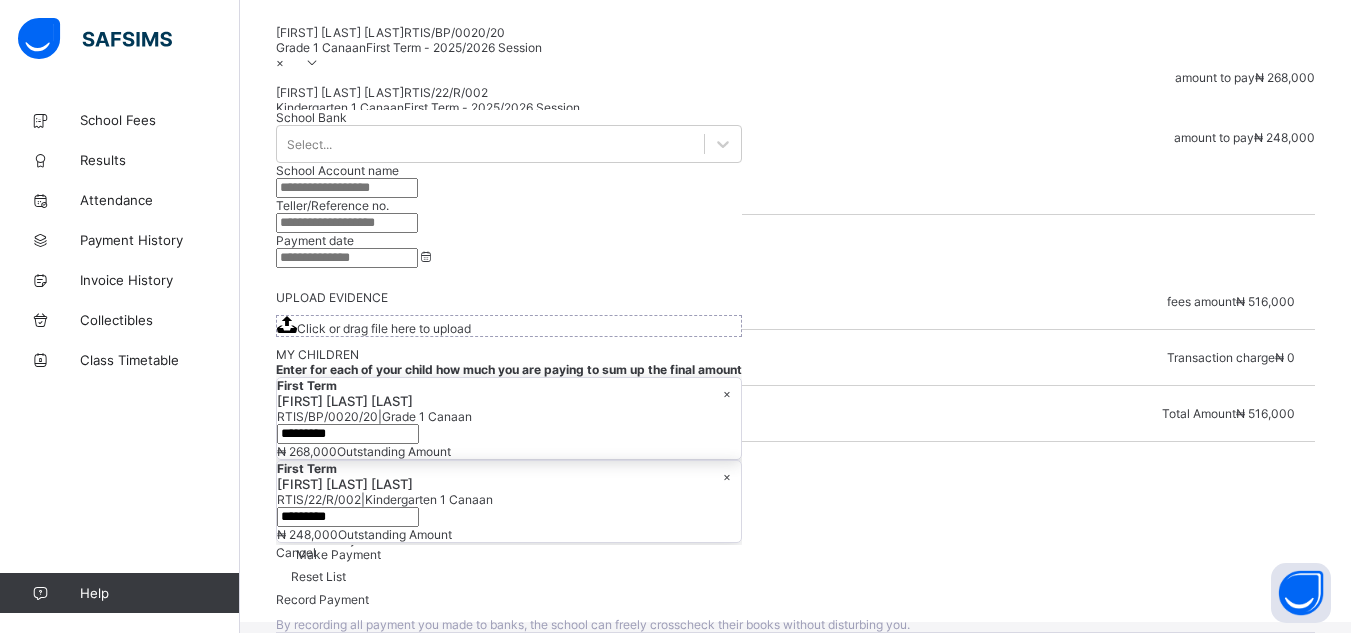 click at bounding box center [304, 503] 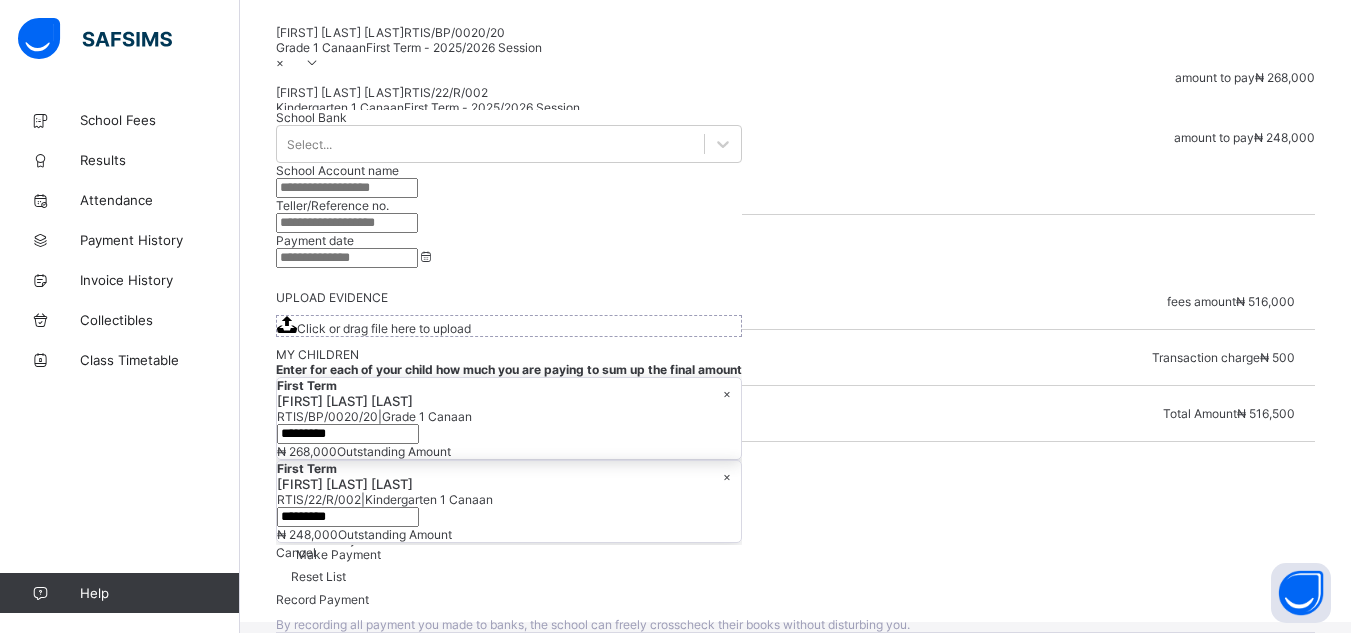 click on "Make Payment" at bounding box center (338, 554) 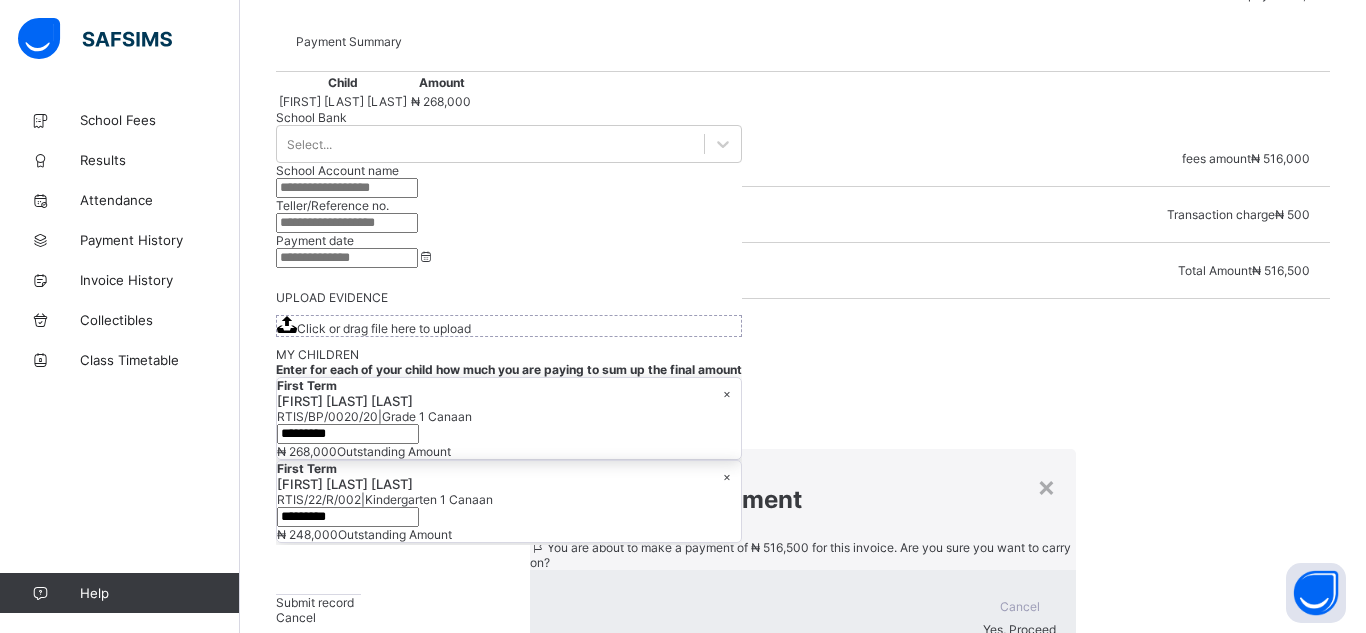 click on "Yes, Proceed" at bounding box center (1019, 629) 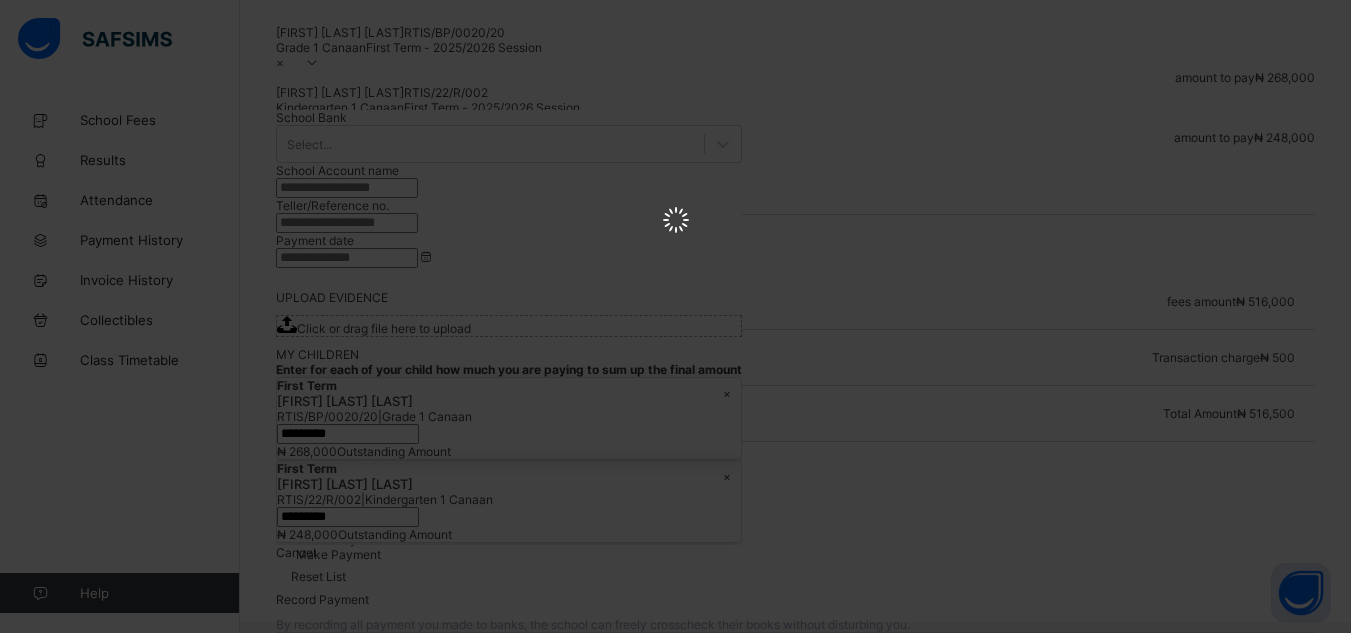 scroll, scrollTop: 0, scrollLeft: 0, axis: both 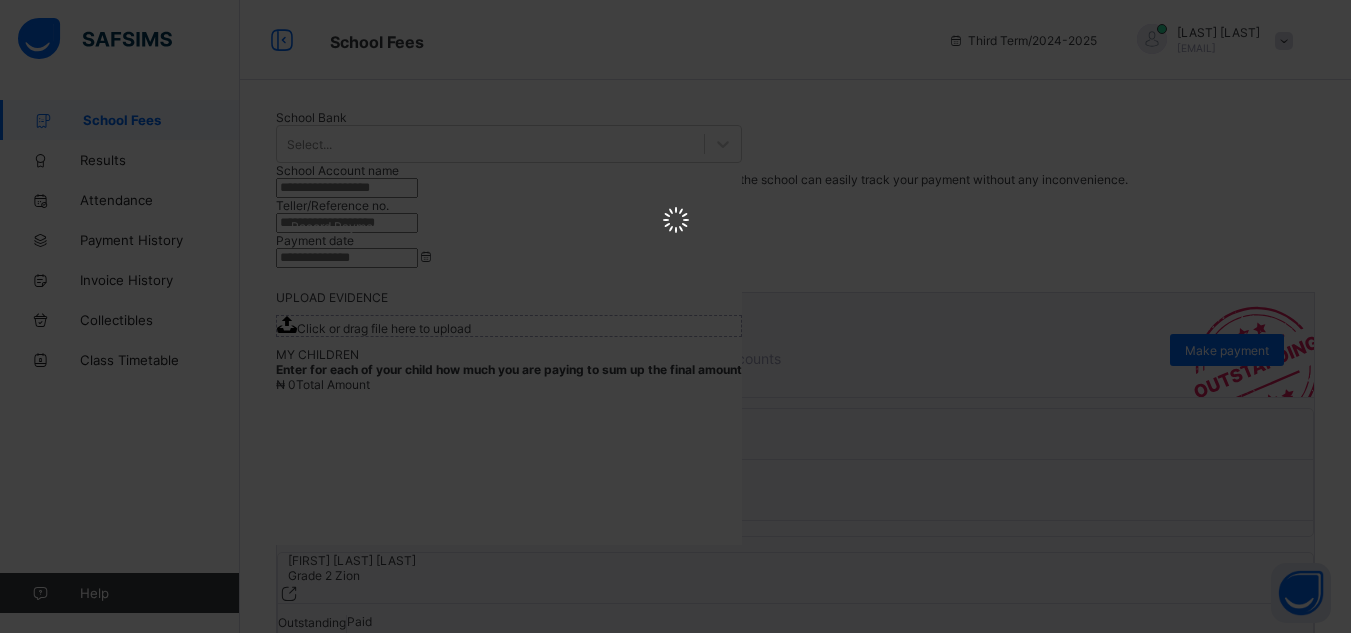 click at bounding box center (675, 222) 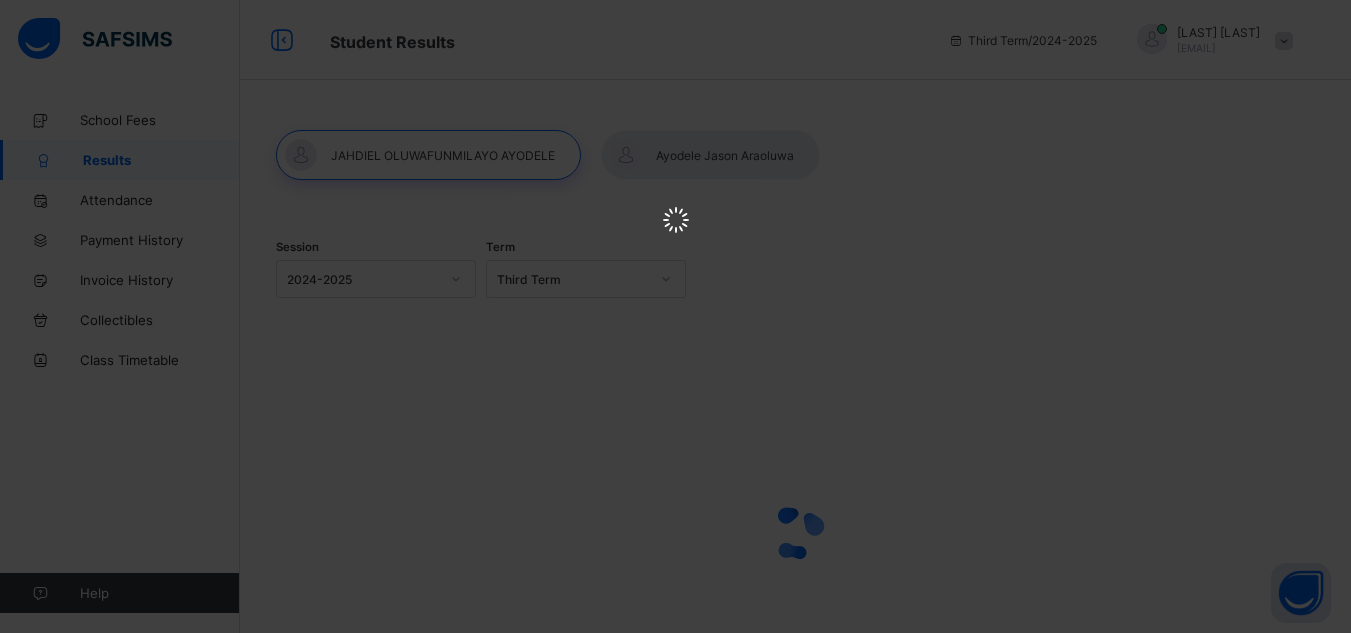 scroll, scrollTop: 120, scrollLeft: 0, axis: vertical 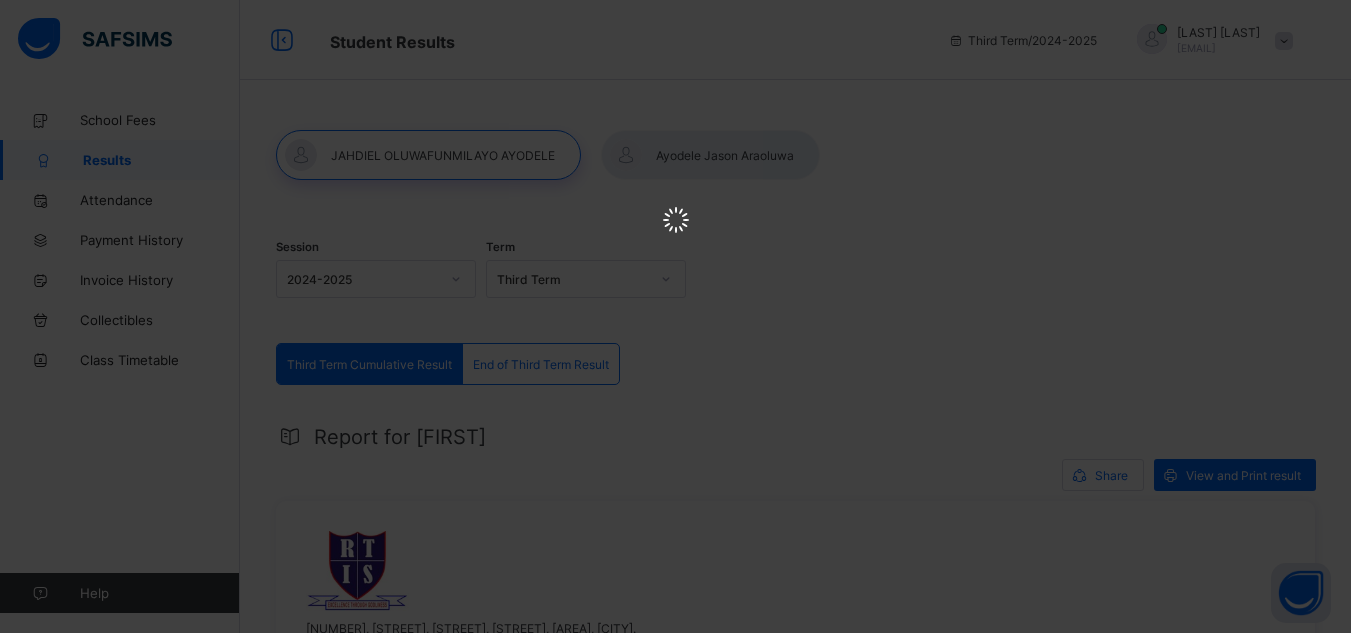 click at bounding box center (675, 222) 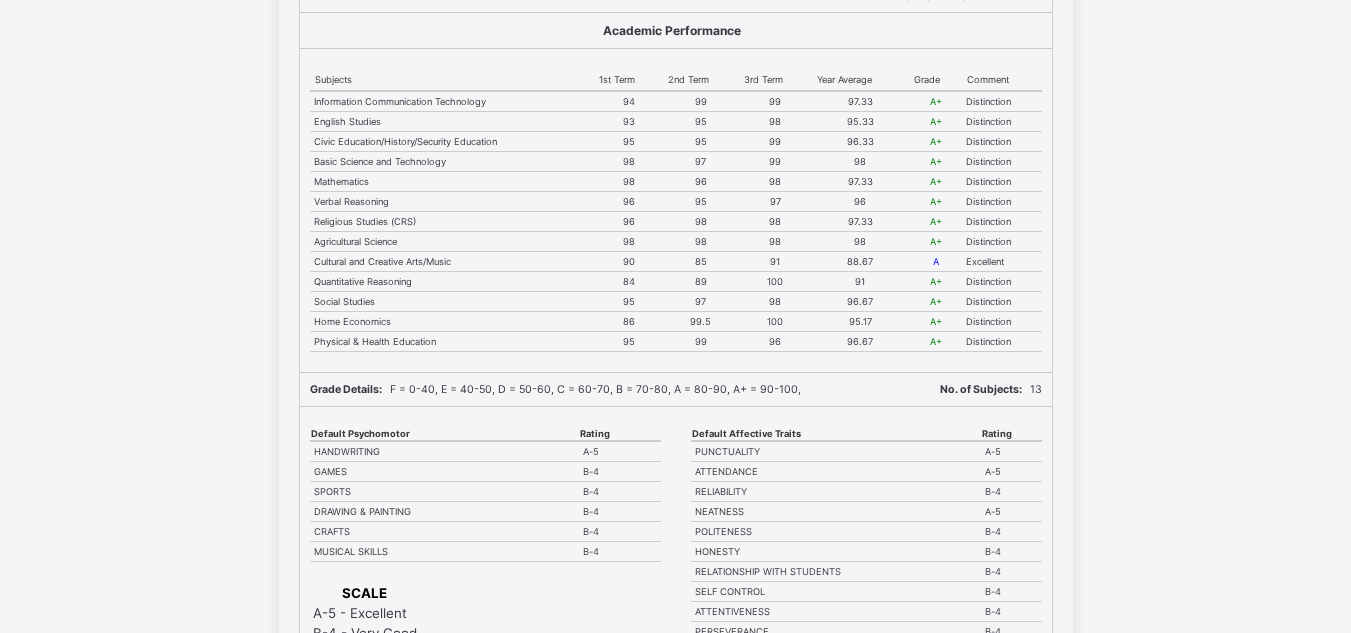 scroll, scrollTop: 320, scrollLeft: 0, axis: vertical 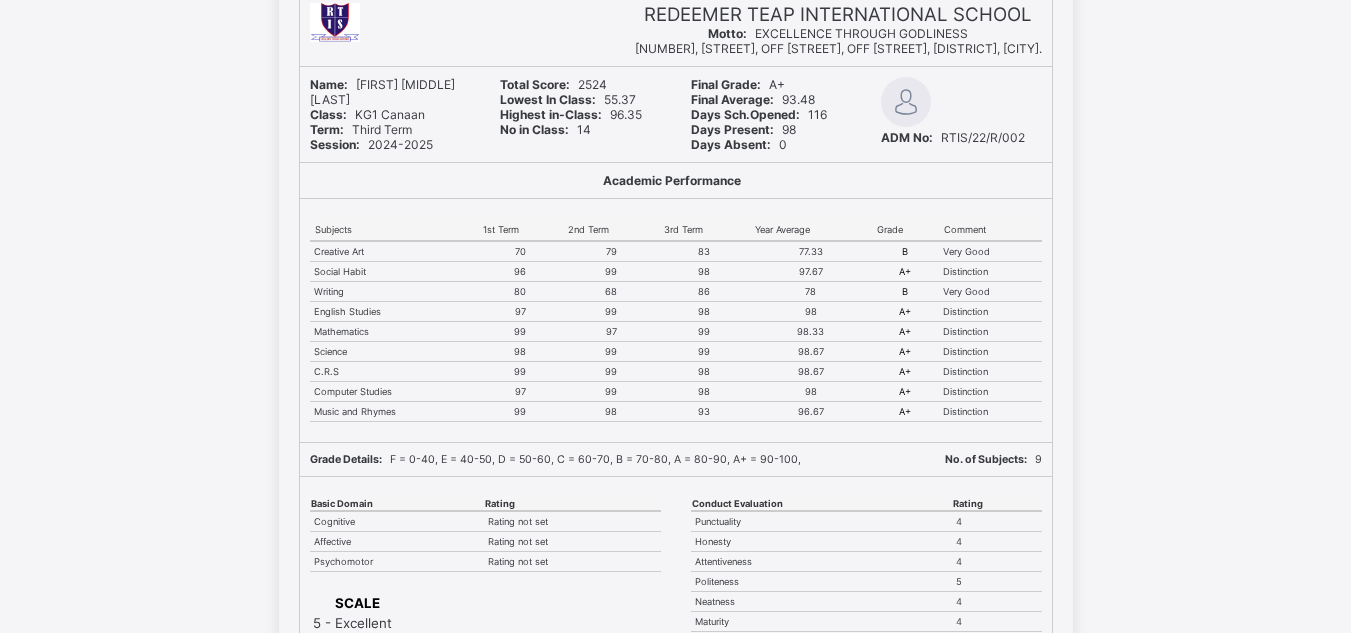 click on "80" at bounding box center [521, 292] 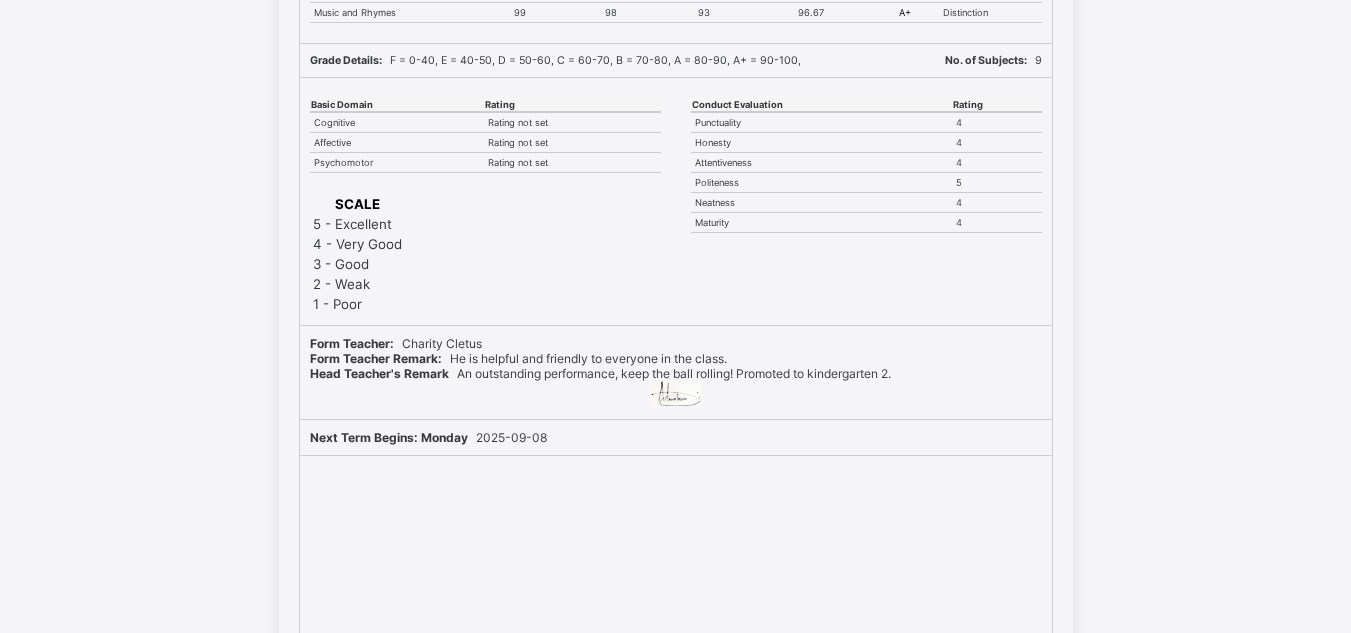 scroll, scrollTop: 560, scrollLeft: 0, axis: vertical 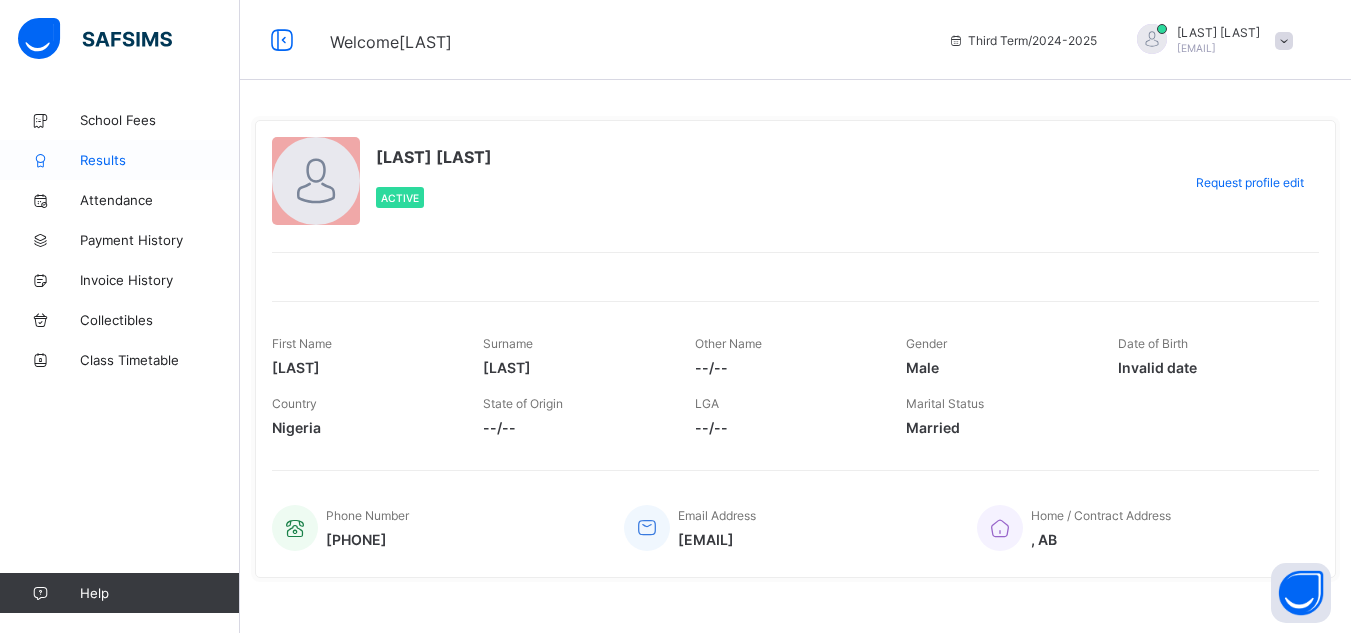 click on "Results" at bounding box center (160, 160) 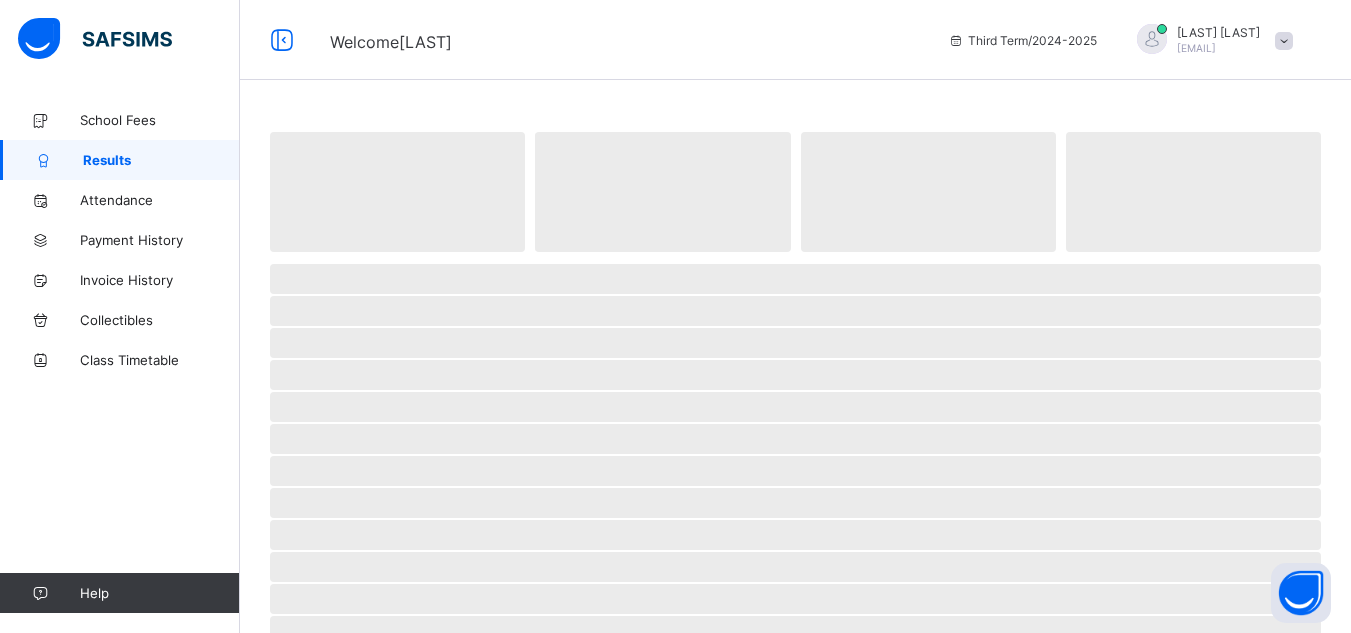 click on "Results" at bounding box center (161, 160) 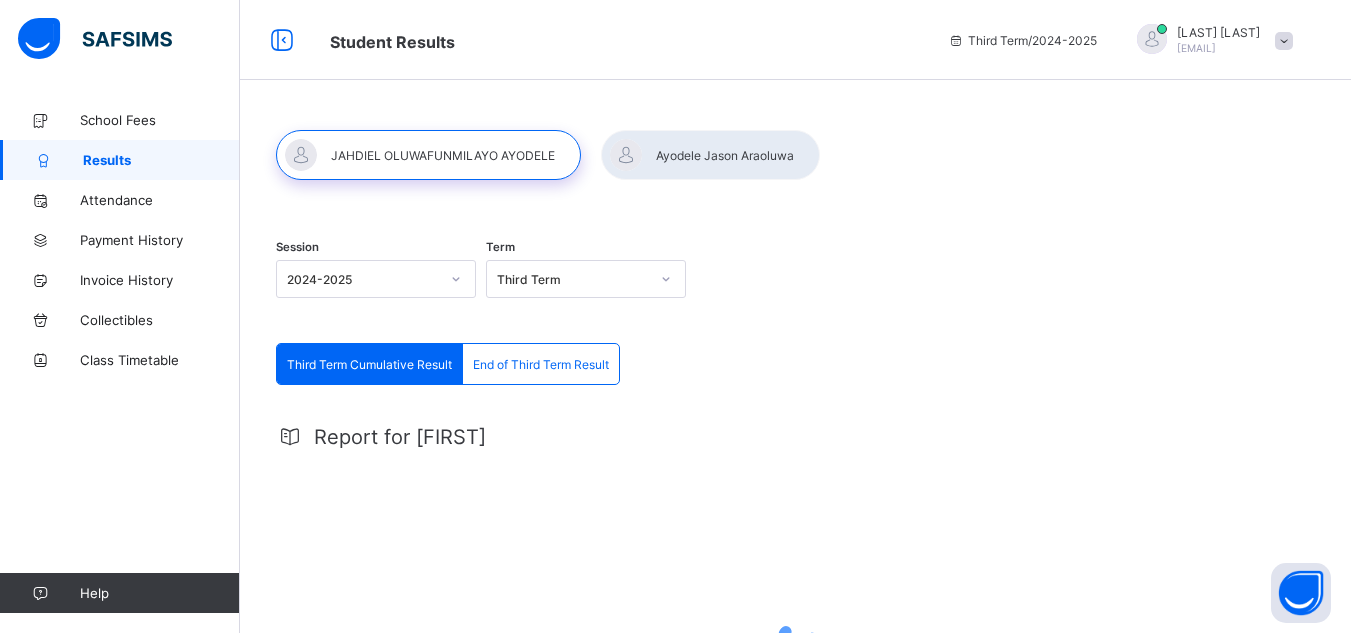 click on "End of Third Term Result" at bounding box center [541, 364] 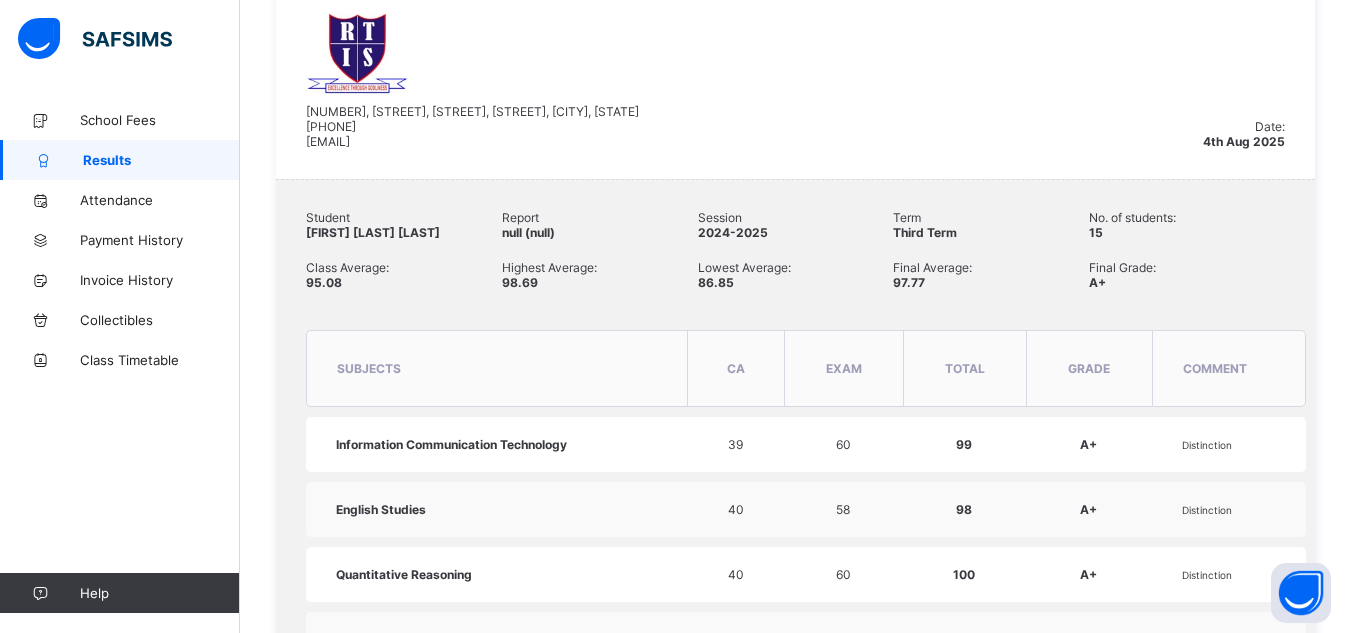scroll, scrollTop: 520, scrollLeft: 0, axis: vertical 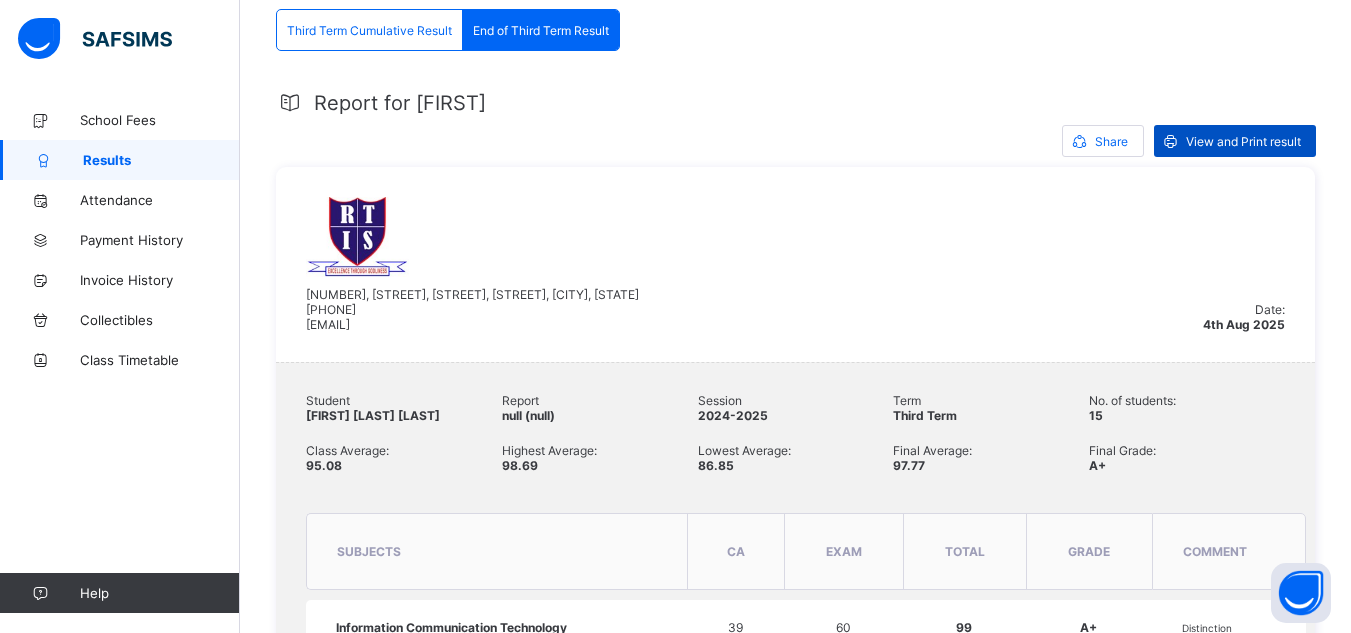 click on "View and Print result" at bounding box center (1243, 141) 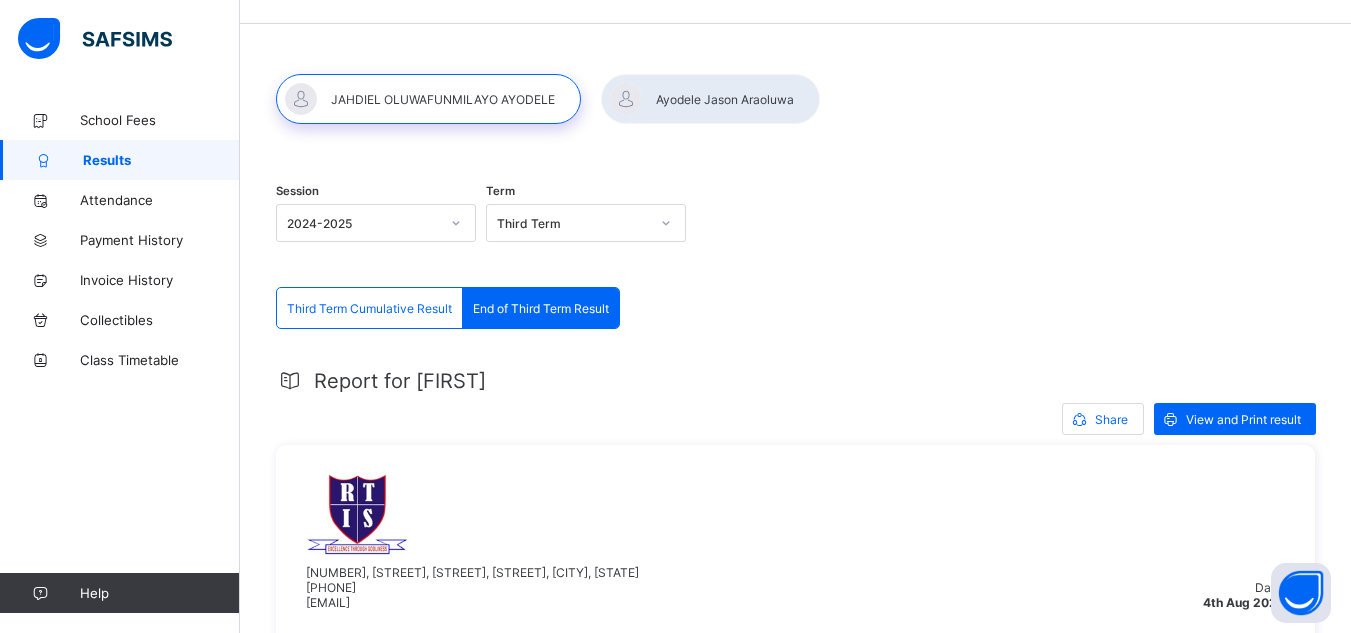 scroll, scrollTop: 54, scrollLeft: 0, axis: vertical 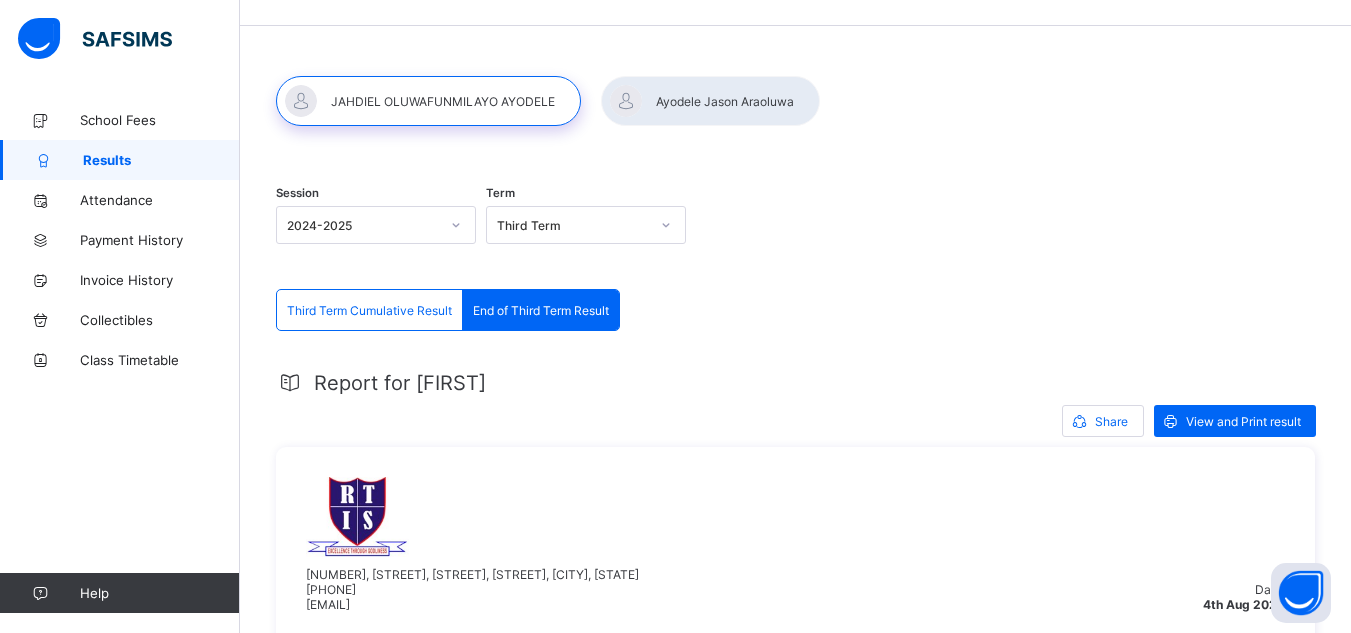 click at bounding box center (710, 101) 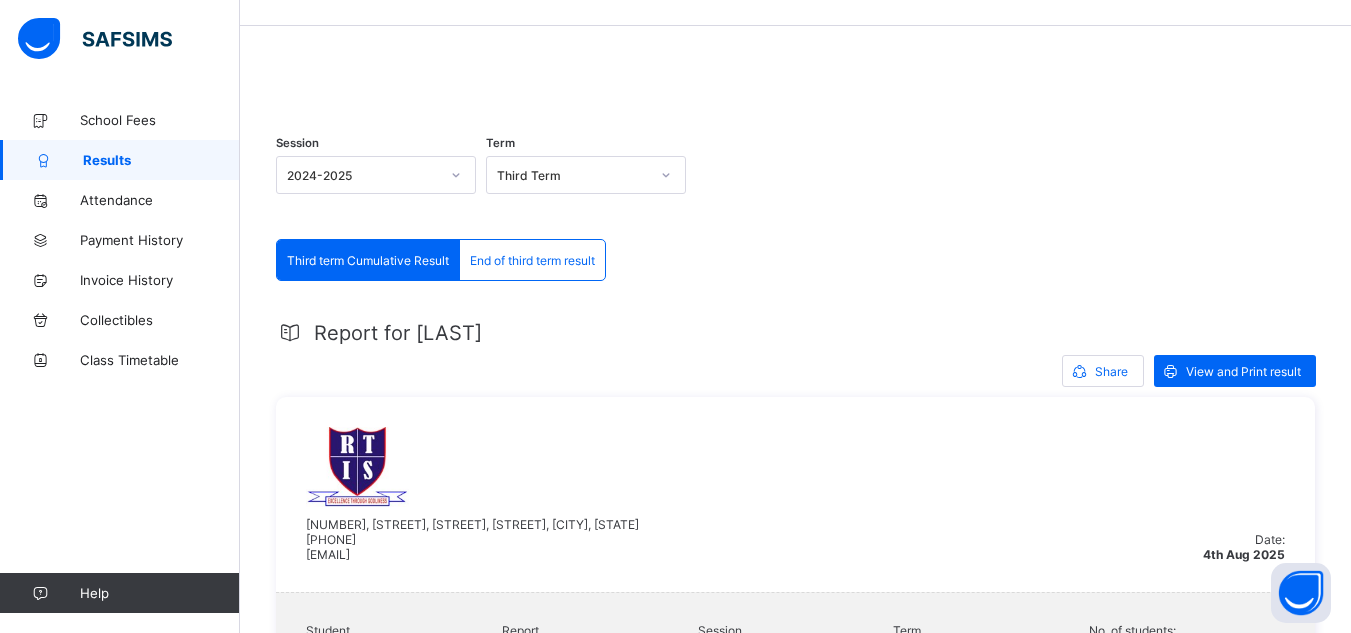 click on "End of third term result" at bounding box center [532, 260] 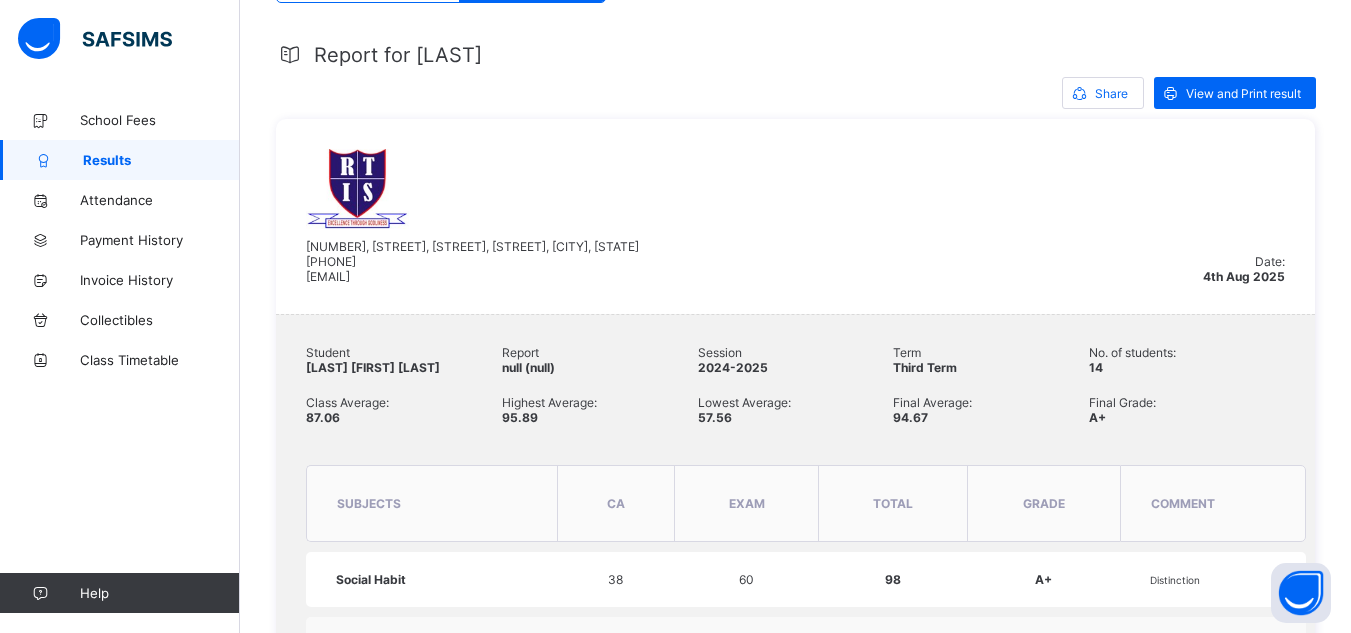 scroll, scrollTop: 320, scrollLeft: 0, axis: vertical 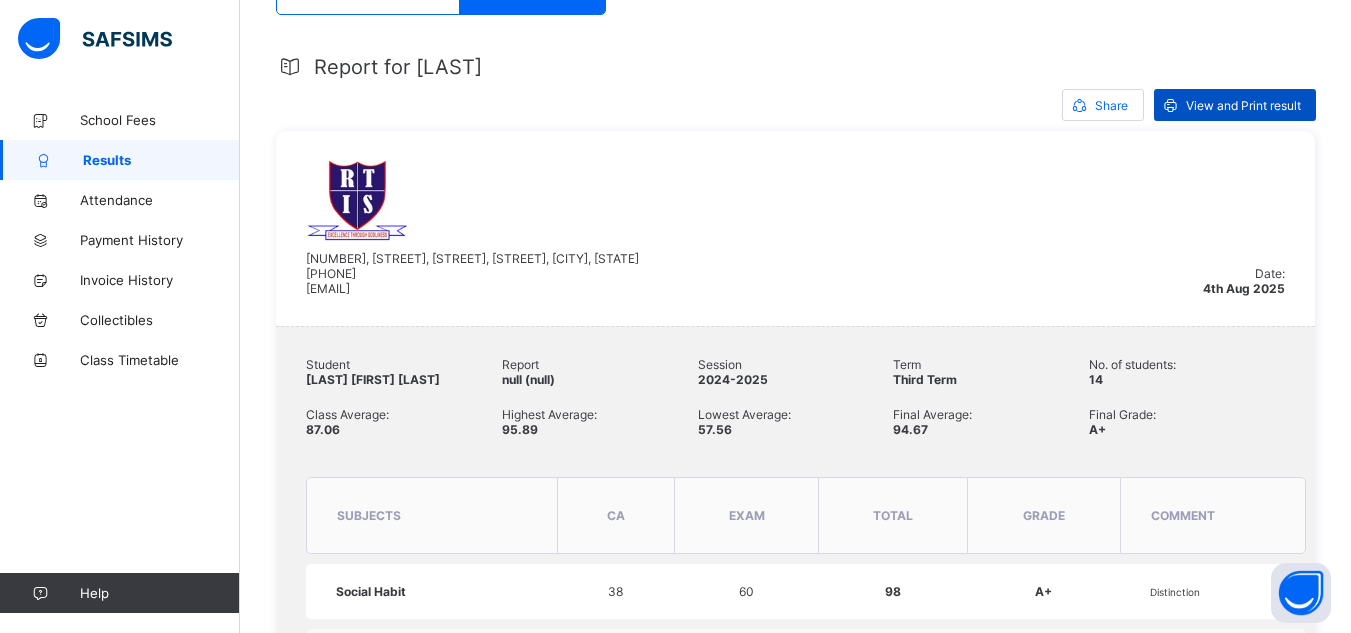 click on "View and Print result" at bounding box center [1243, 105] 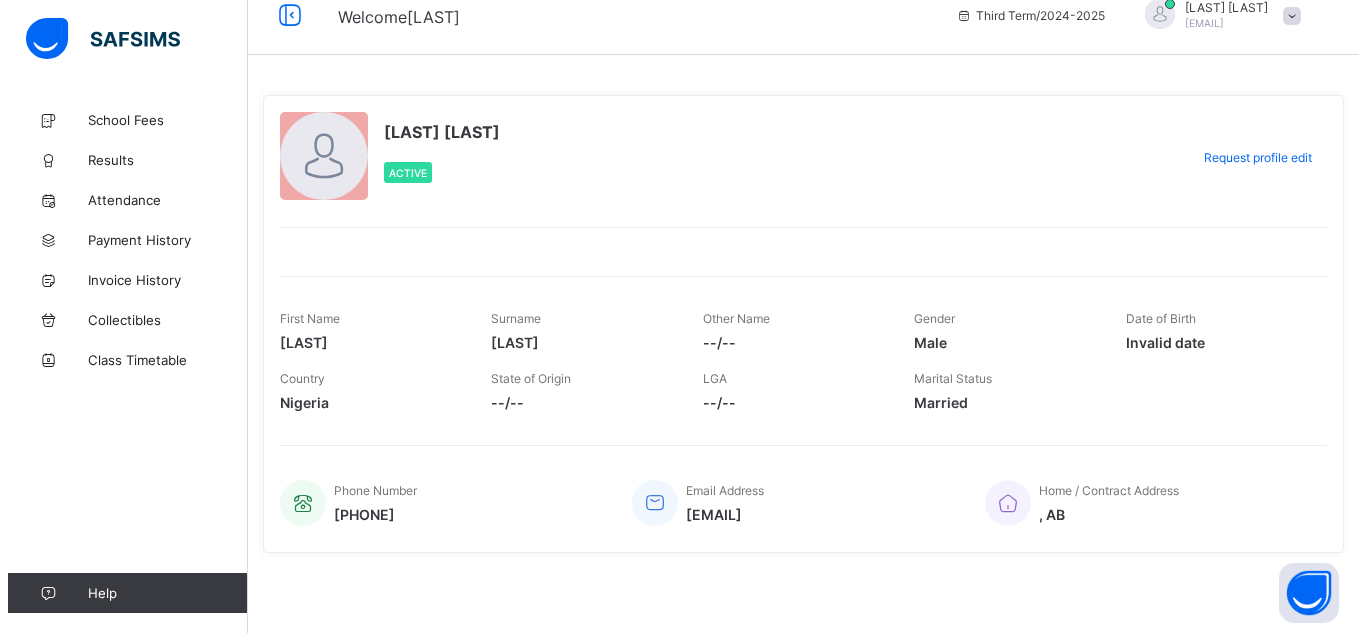 scroll, scrollTop: 0, scrollLeft: 0, axis: both 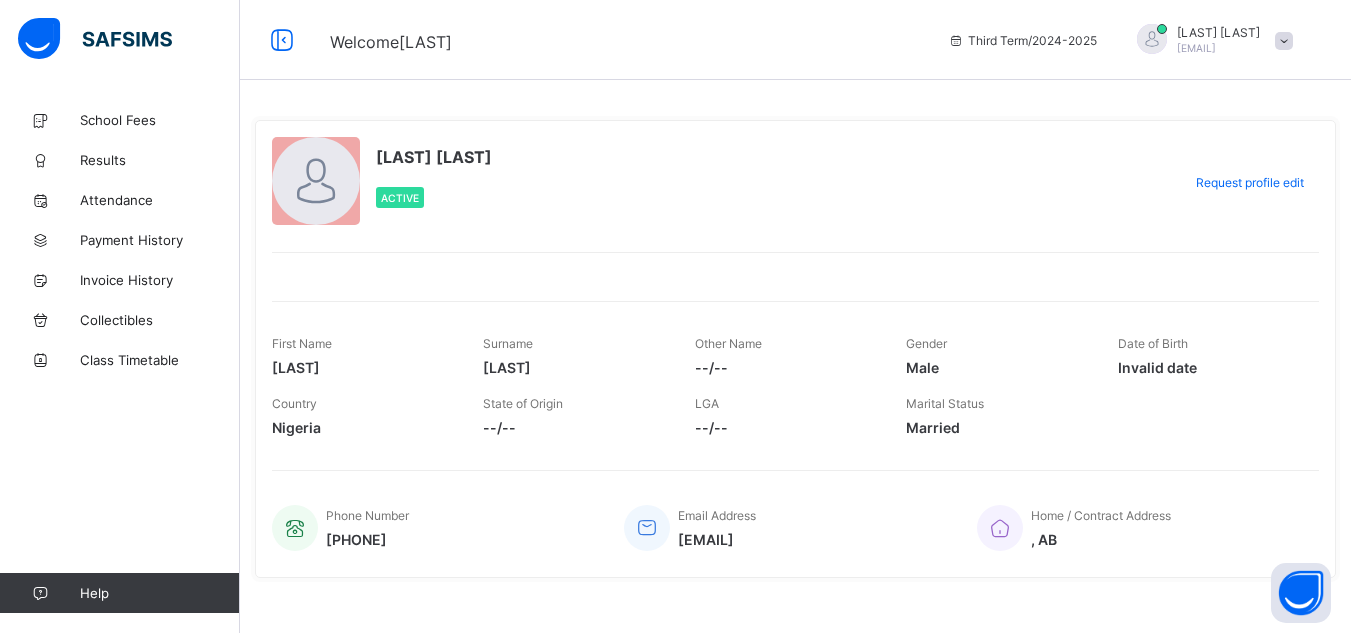 click at bounding box center (1284, 41) 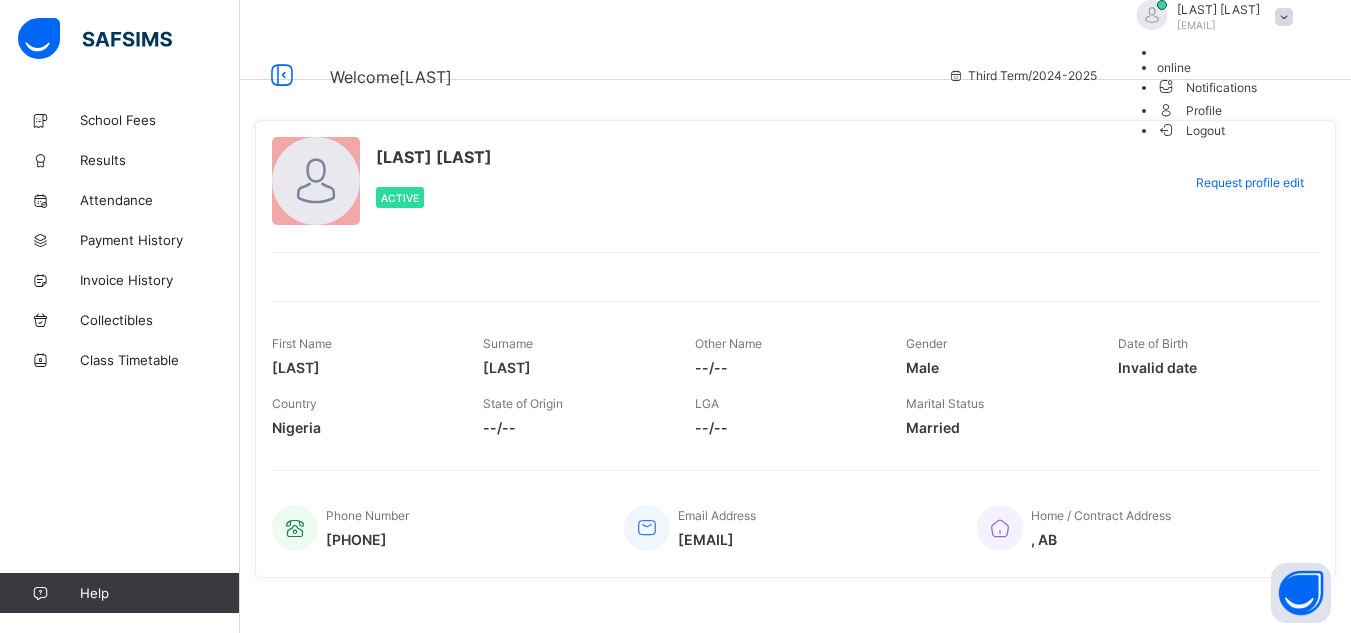 click on "Logout" at bounding box center [1191, 130] 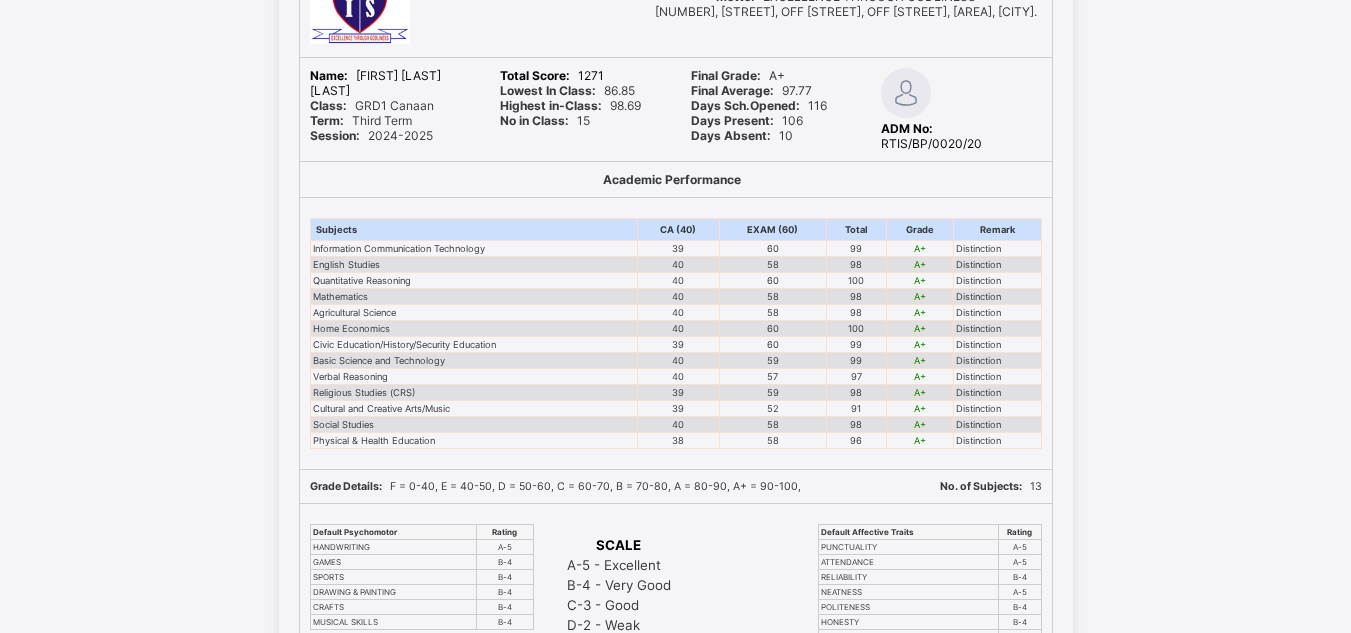 scroll, scrollTop: 200, scrollLeft: 0, axis: vertical 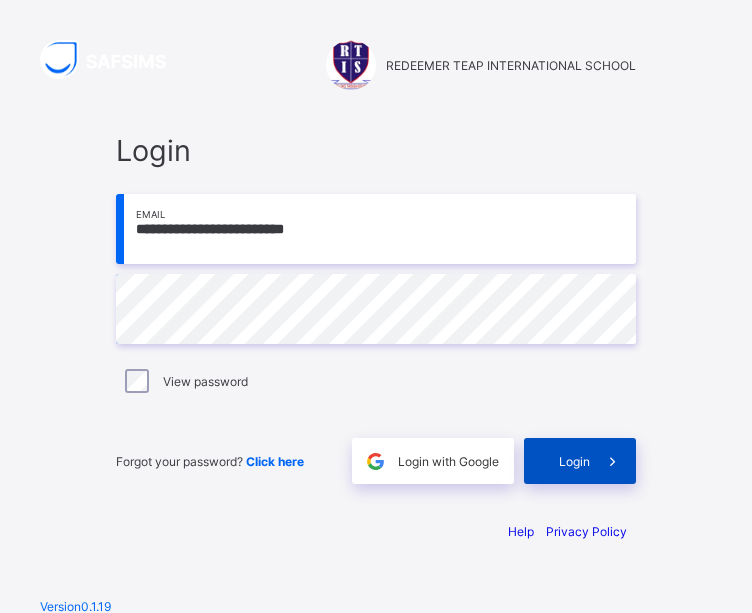 click on "Login" at bounding box center (574, 461) 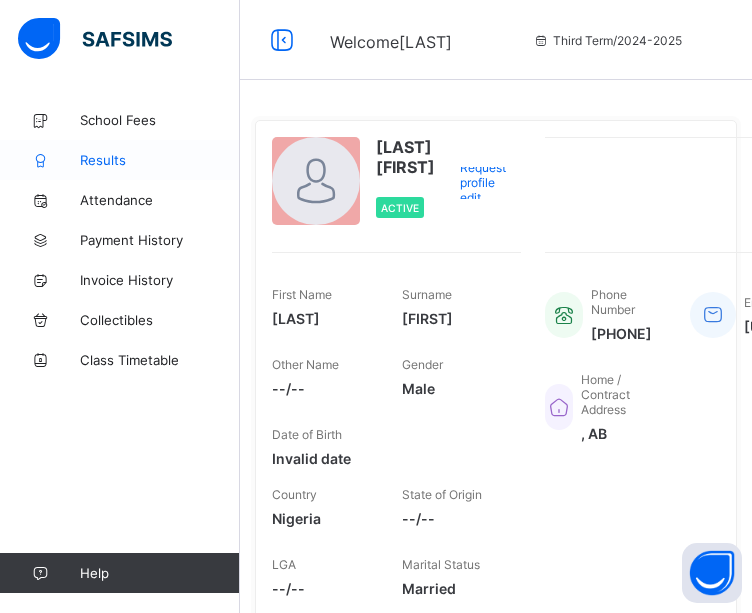 click on "Results" at bounding box center [160, 160] 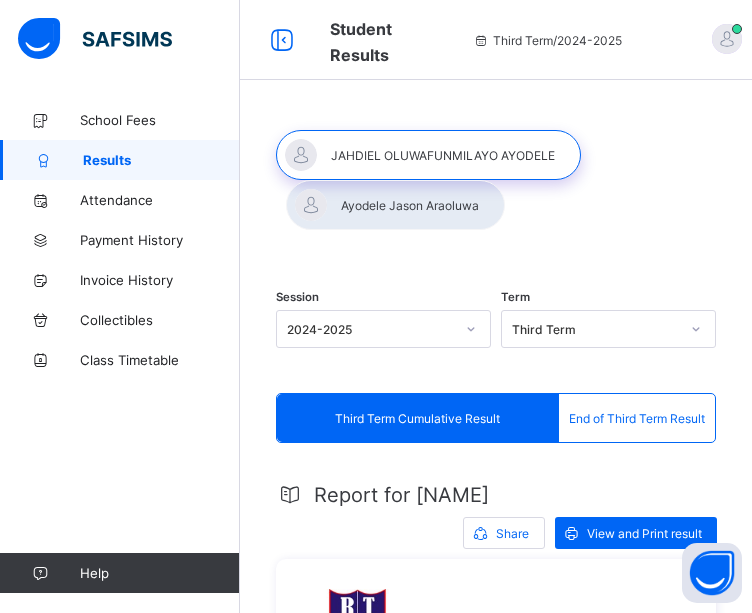click on "Third Term Cumulative Result" at bounding box center (418, 418) 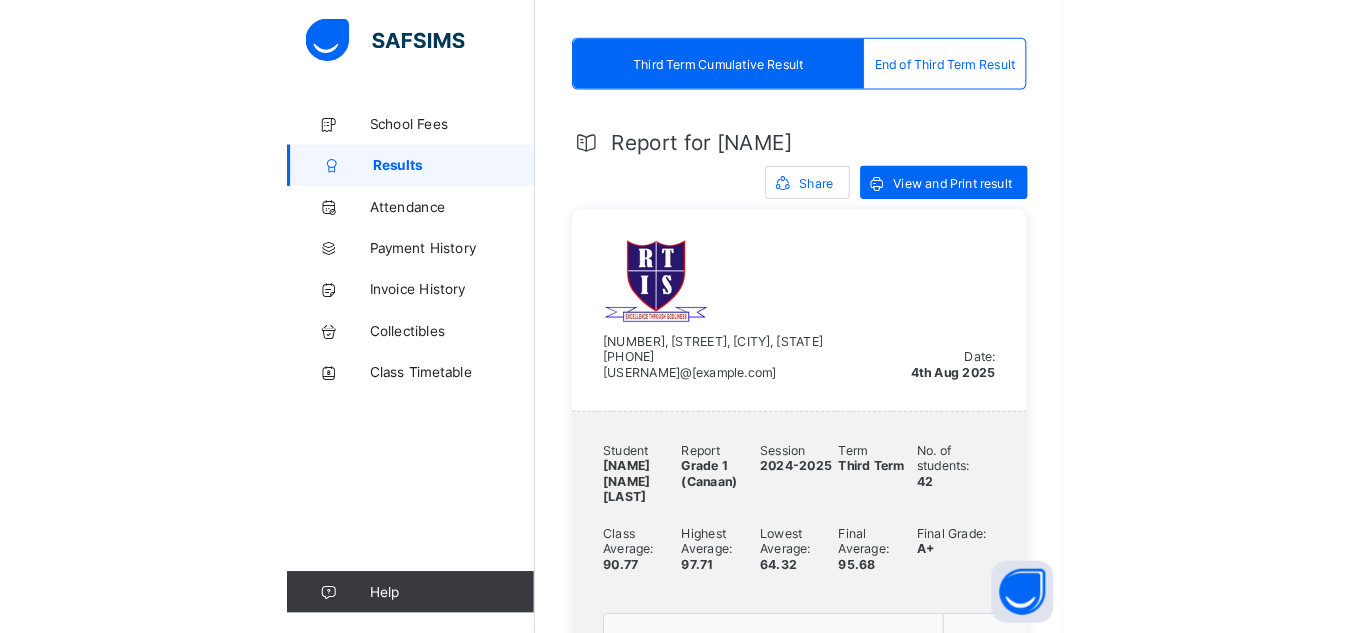 scroll, scrollTop: 360, scrollLeft: 0, axis: vertical 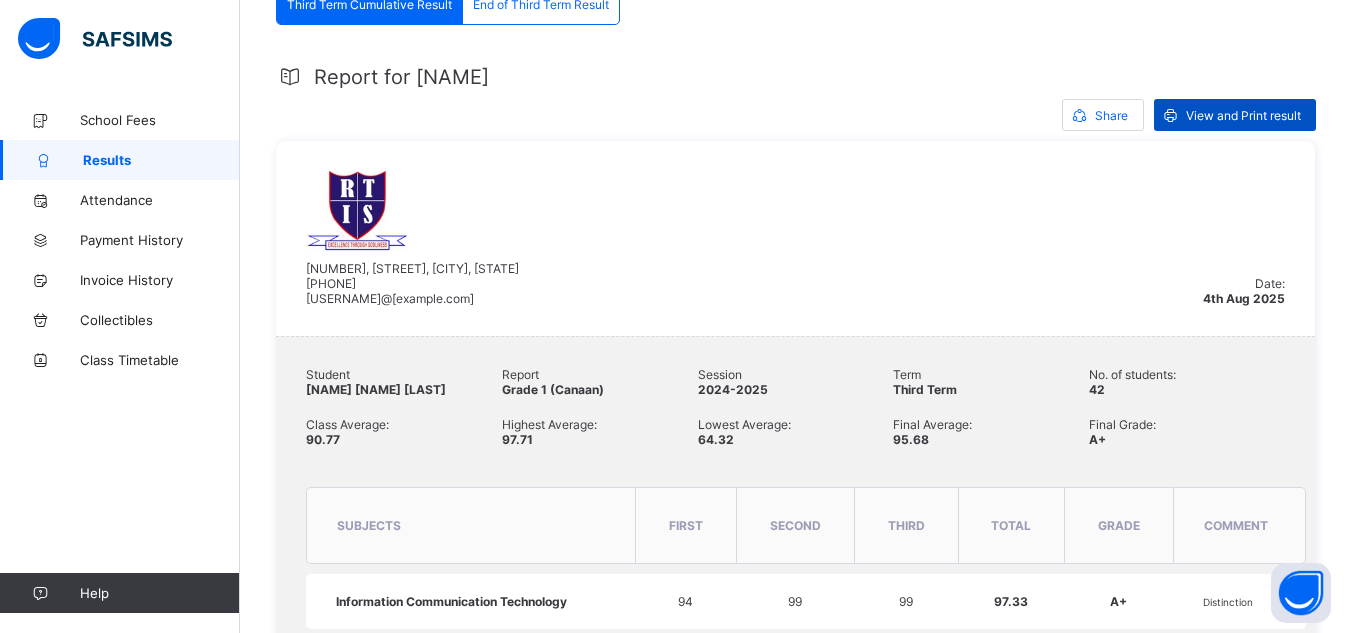 click on "View and Print result" at bounding box center (1243, 115) 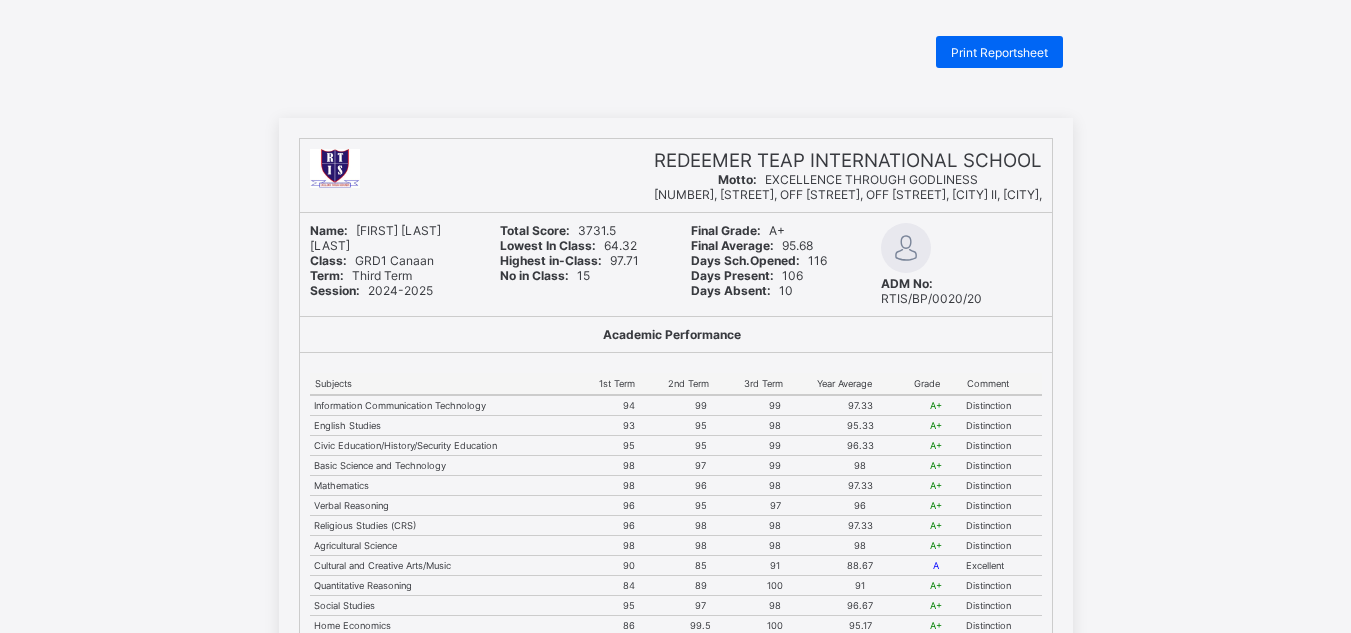 scroll, scrollTop: 0, scrollLeft: 0, axis: both 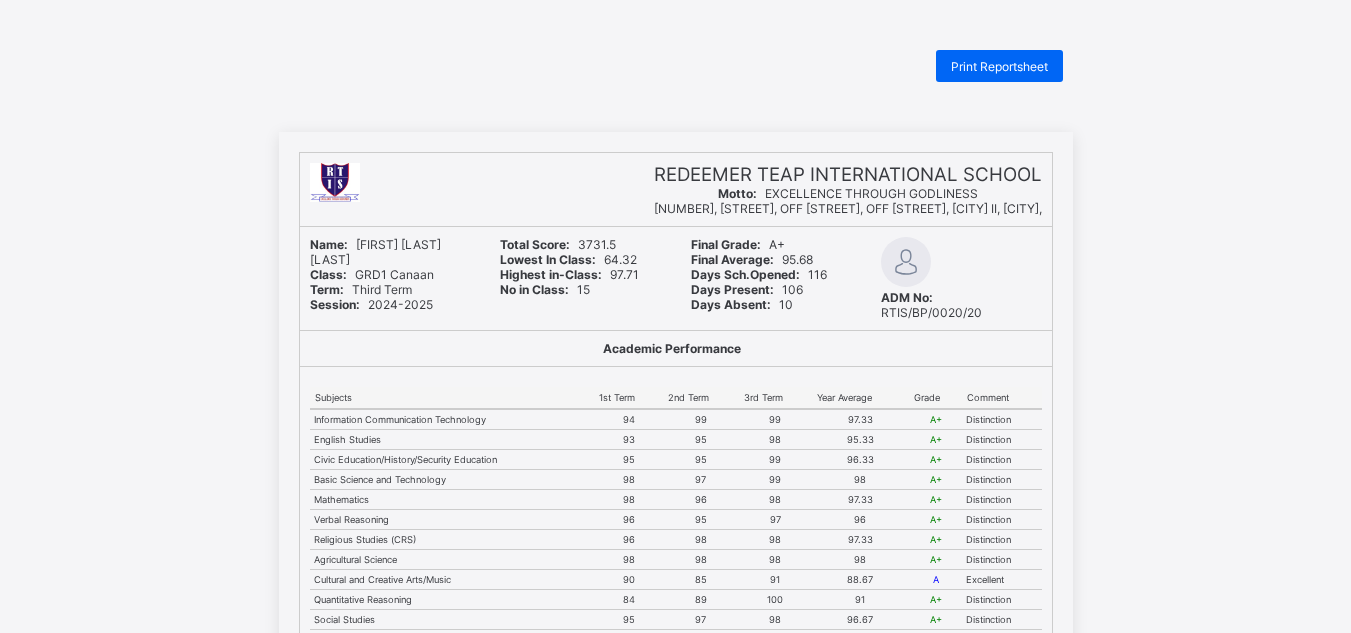 click on "REDEEMER TEAP INTERNATIONAL SCHOOL Motto:  EXCELLENCE THROUGH GODLINESS 45, DAMATURU CRESCENT, OFF KABO CRESCENT, OFF AHMADU BELLO WAY, GARKI II, ABUJA.,  Name: JAHDIEL OLUWAFUNMILAYO AYODELE Class: GRD1 Canaan Term: Third Term Session: 2024-2025 Total Score: 3731.5 Lowest In Class: 64.32 Highest in-Class: 97.71 No in Class: 15 Final Grade: A+ Final Average: 95.68 Days Sch.Opened: 116 Days Present: 106 Days Absent: 10 ADM No: RTIS/BP/0020/20 Academic Performance   Subjects 1st Term 2nd Term 3rd Term Year Average Grade Comment Information Communication Technology 94 99 99 97.33 A+ Distinction English Studies 93 95 98 95.33 A+ Distinction Civic Education/History/Security Education 95 95 99 96.33 A+ Distinction Basic Science and Technology 98 97 99 98 A+ Distinction Mathematics 98 96 98 97.33 A+ Distinction Verbal Reasoning 96 95 97 96 A+ Distinction Religious Studies (CRS) 96 98 98 97.33 A+ Distinction Agricultural Science 98 98 98 98 A+ Distinction Cultural and Creative Arts/Music 90 85 91 88.67 A Excellent 84" at bounding box center (675, 687) 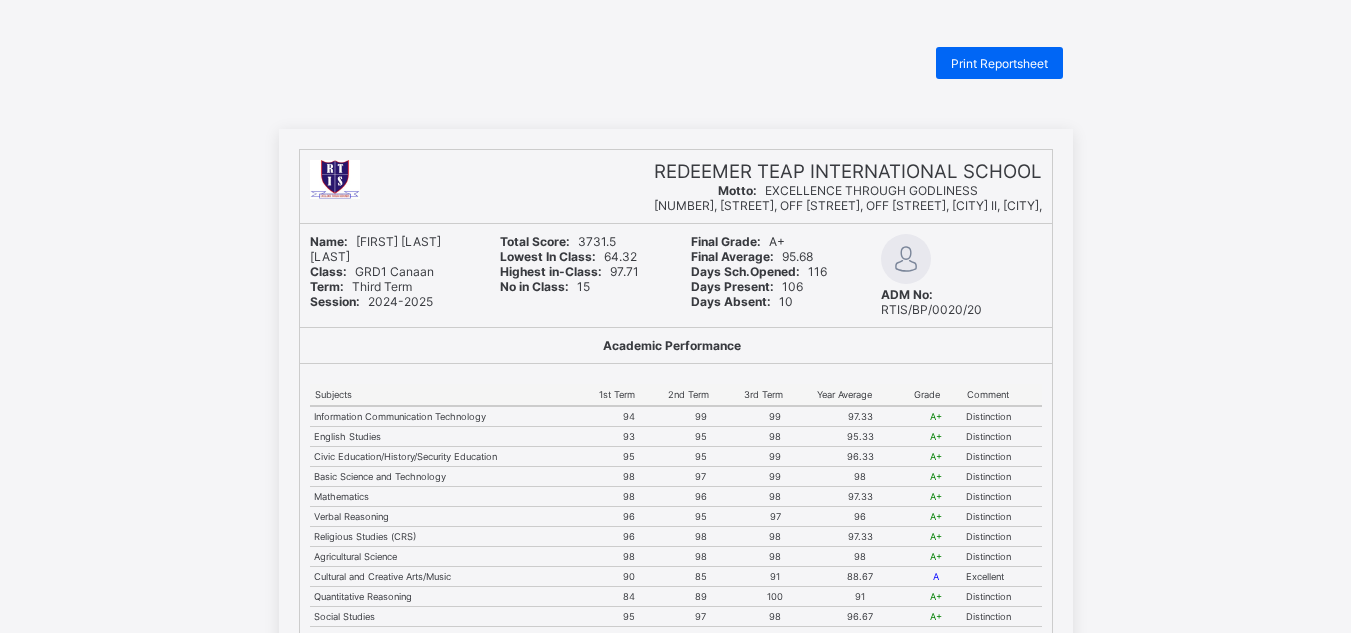 scroll, scrollTop: 0, scrollLeft: 0, axis: both 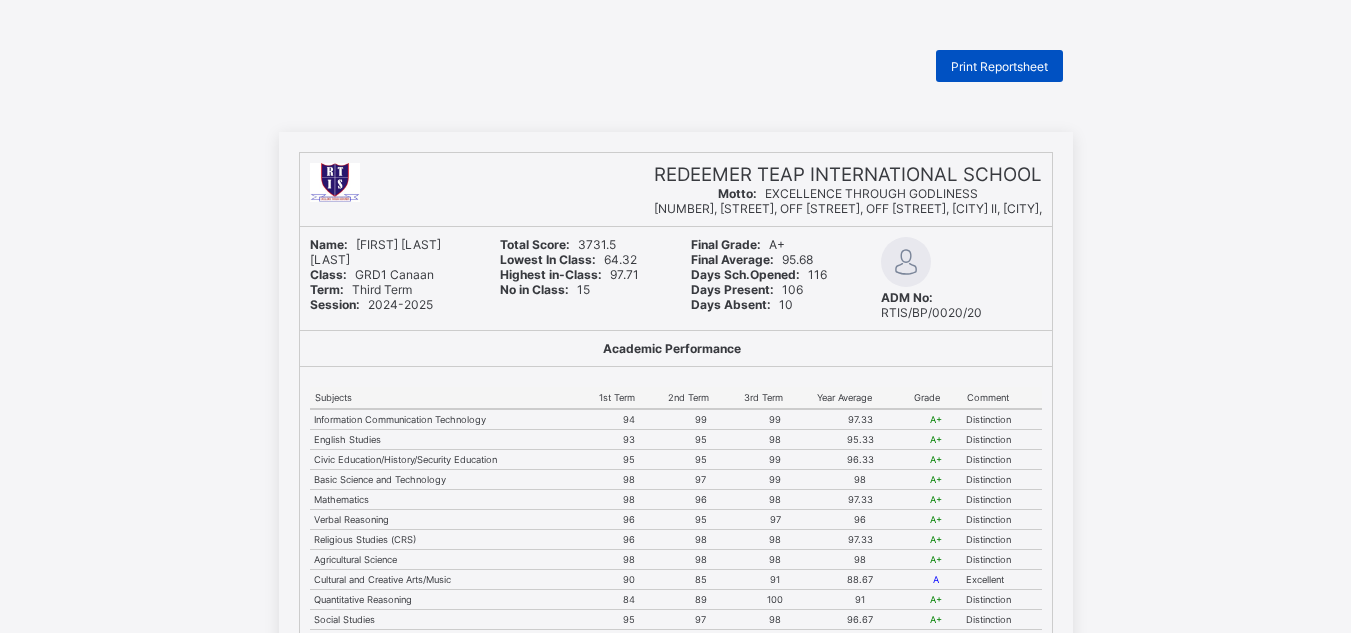 click on "Print Reportsheet" at bounding box center [999, 66] 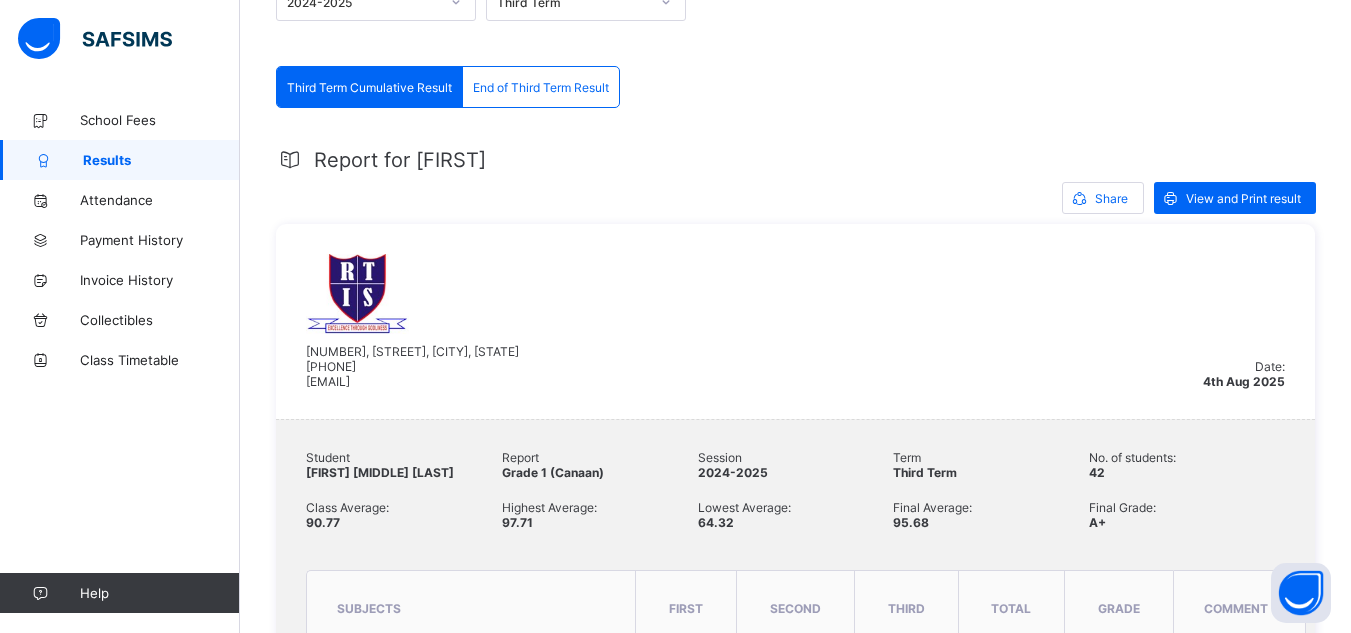 scroll, scrollTop: 280, scrollLeft: 0, axis: vertical 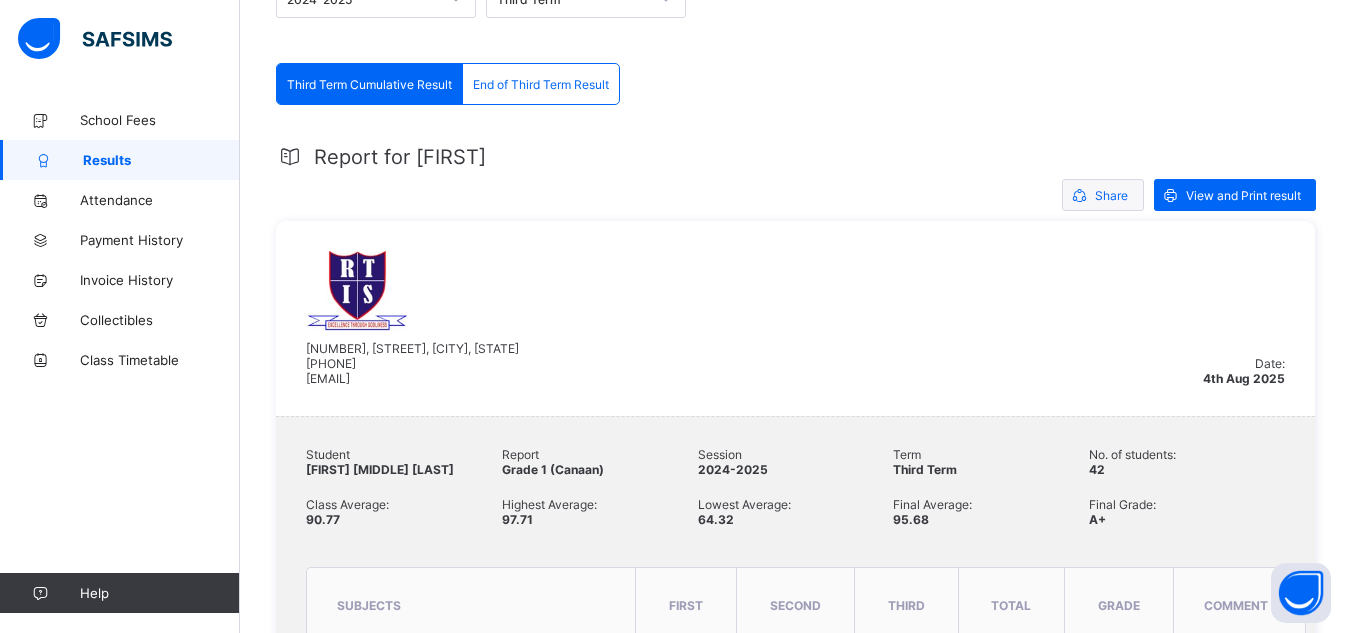 click on "Share" at bounding box center (1111, 195) 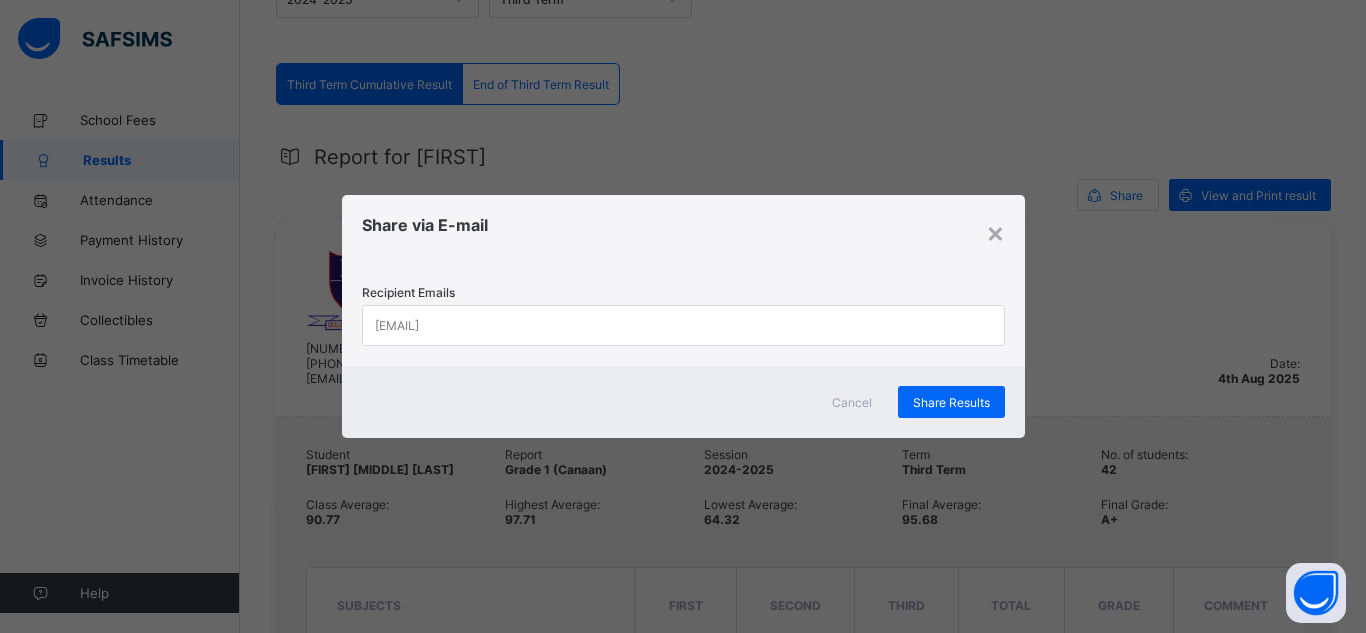 click on "Cancel" at bounding box center (852, 402) 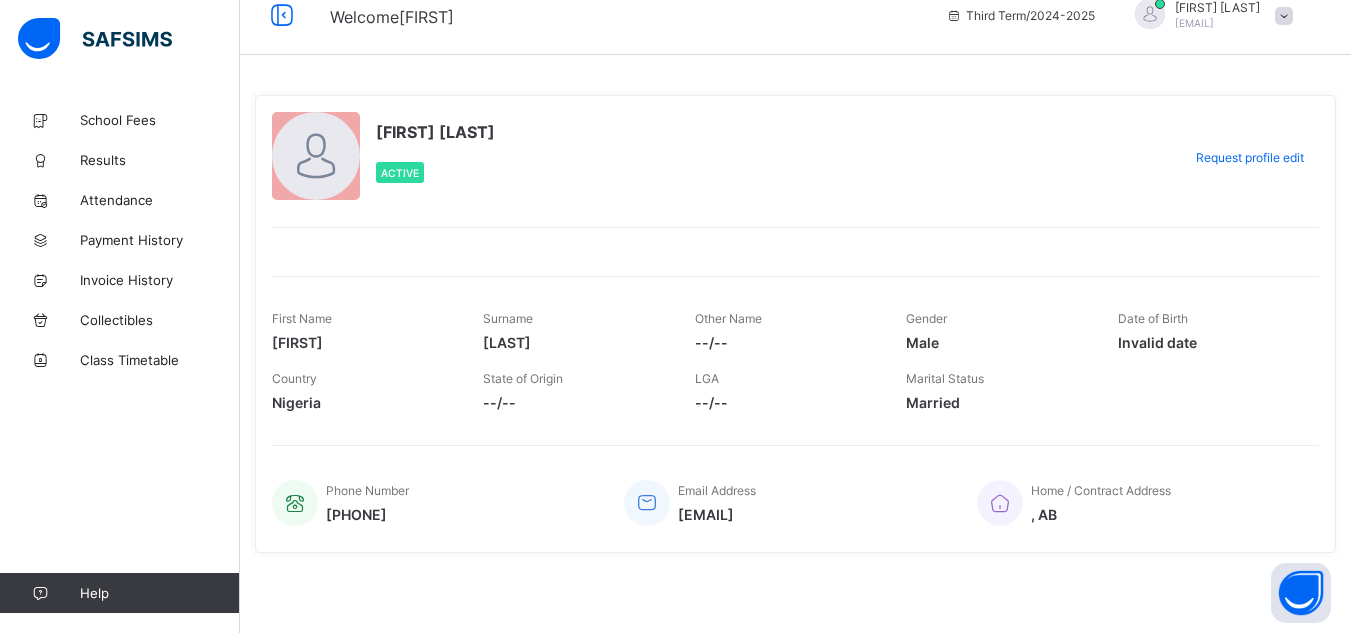 scroll, scrollTop: 0, scrollLeft: 0, axis: both 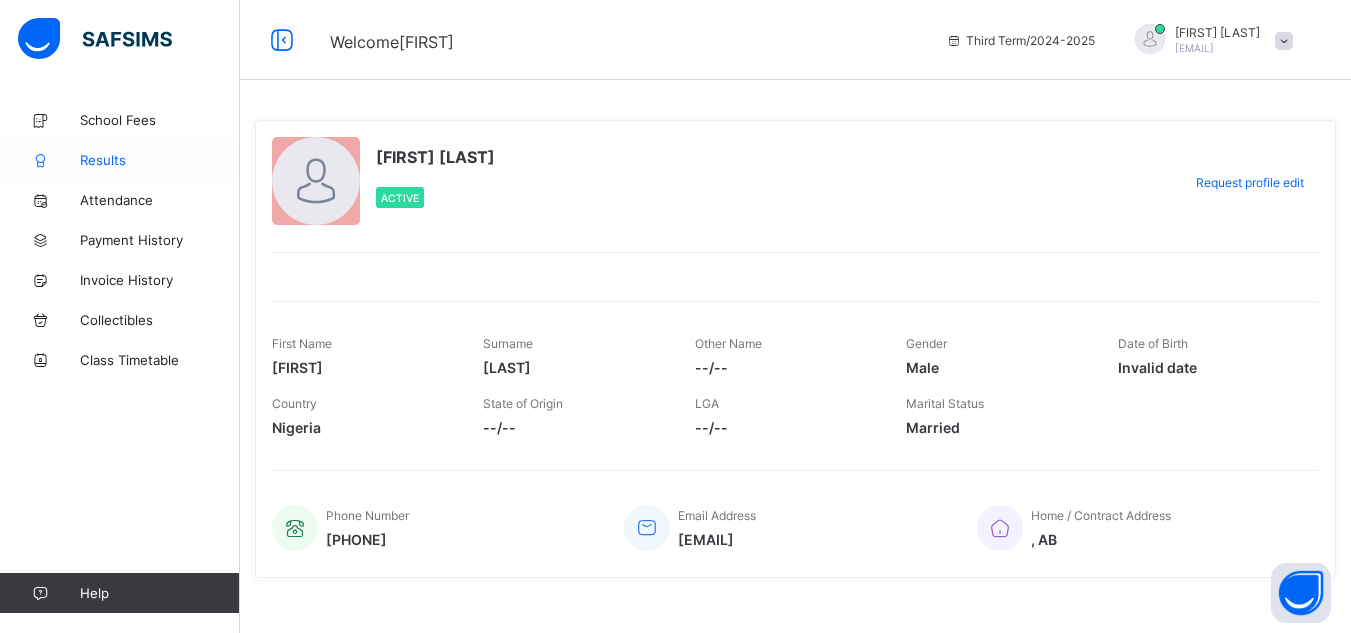 click on "Results" at bounding box center [160, 160] 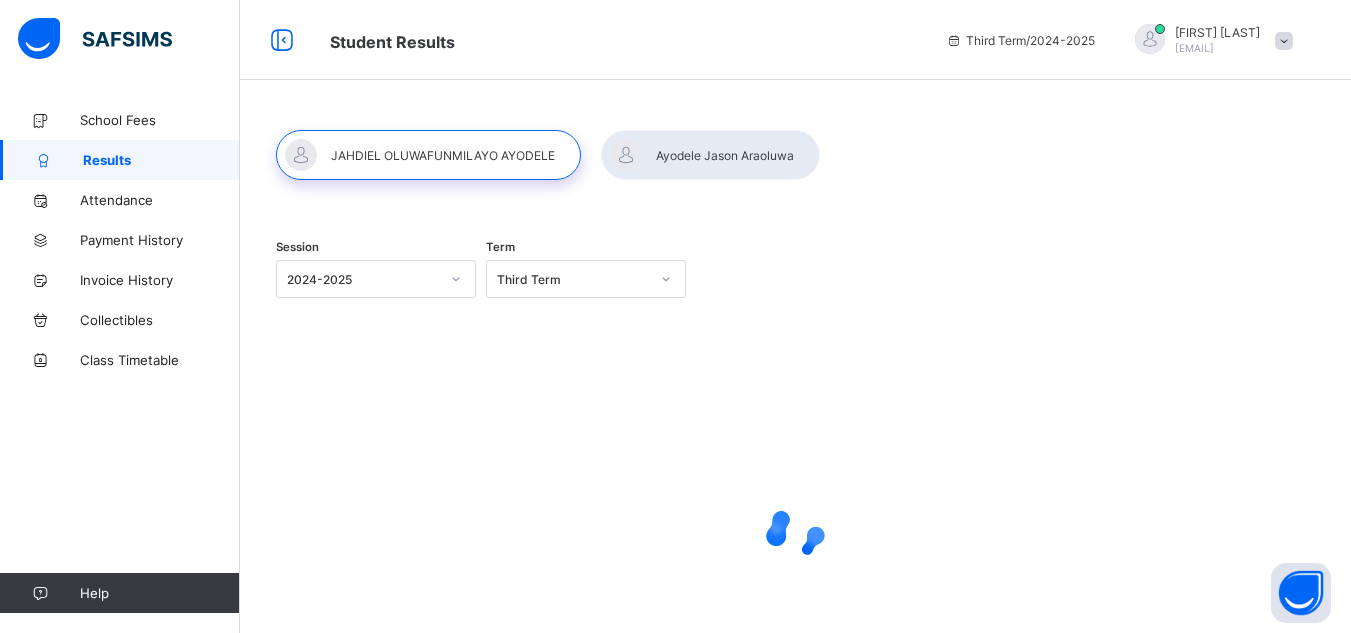 click on "Results" at bounding box center (161, 160) 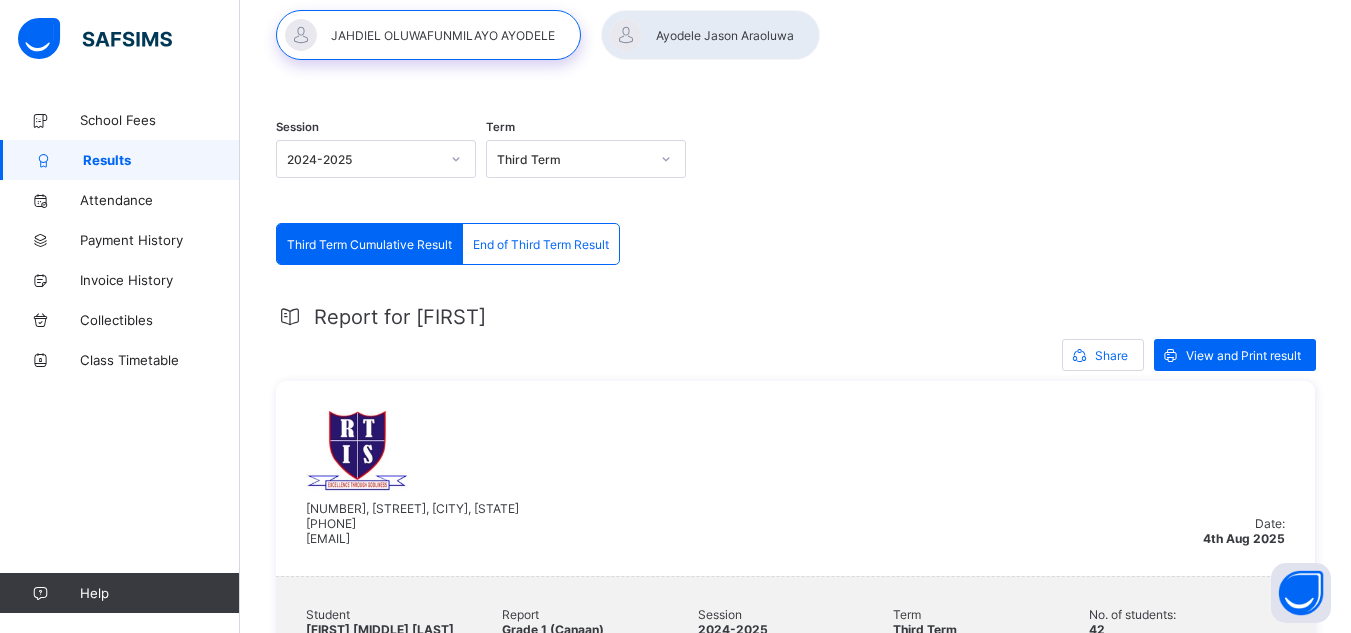scroll, scrollTop: 160, scrollLeft: 0, axis: vertical 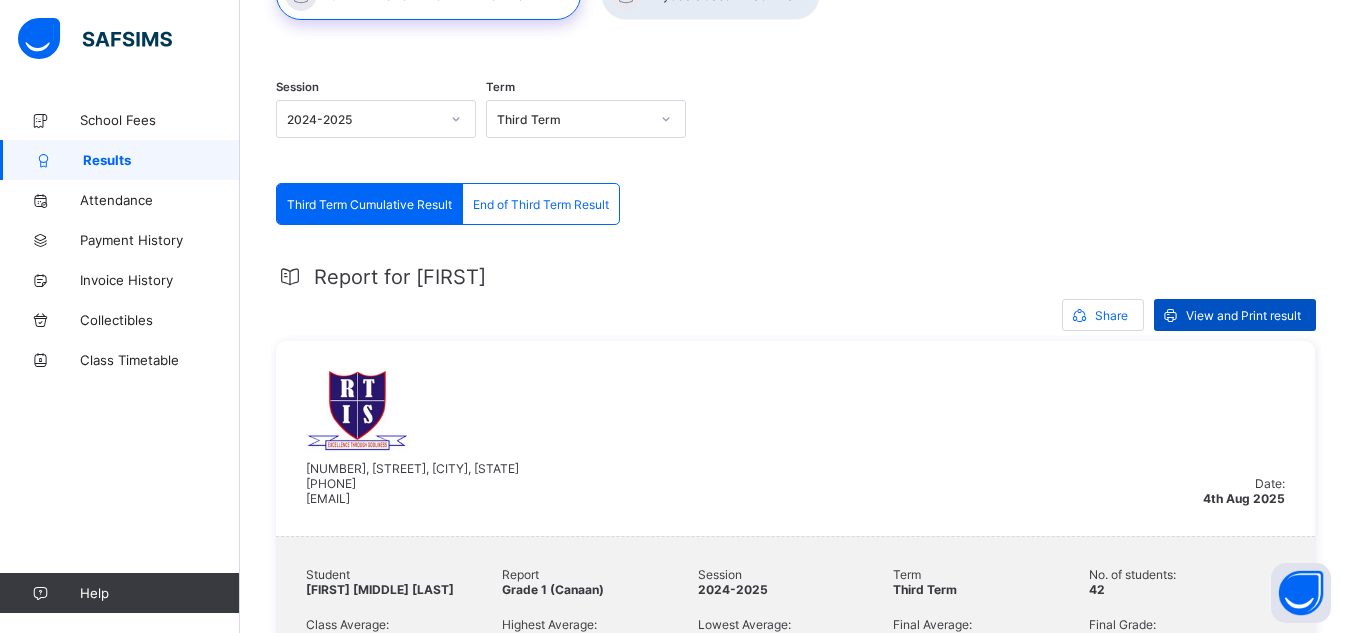 click on "View and Print result" at bounding box center (1235, 315) 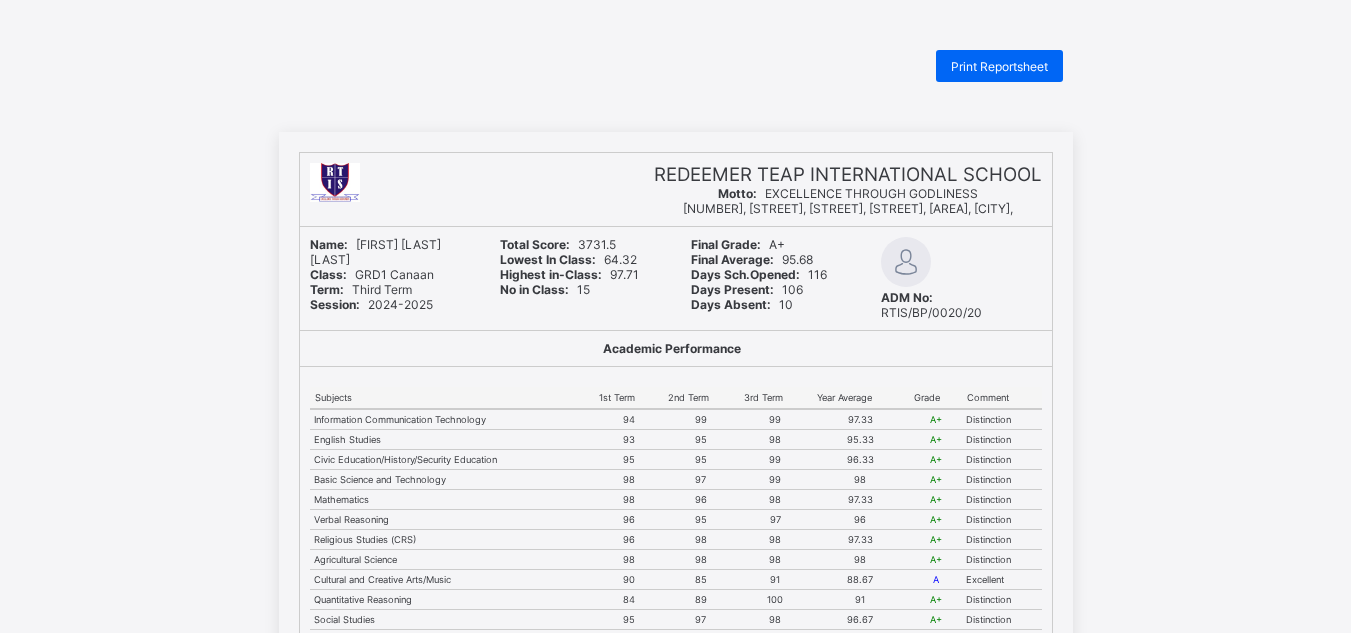 scroll, scrollTop: 0, scrollLeft: 0, axis: both 